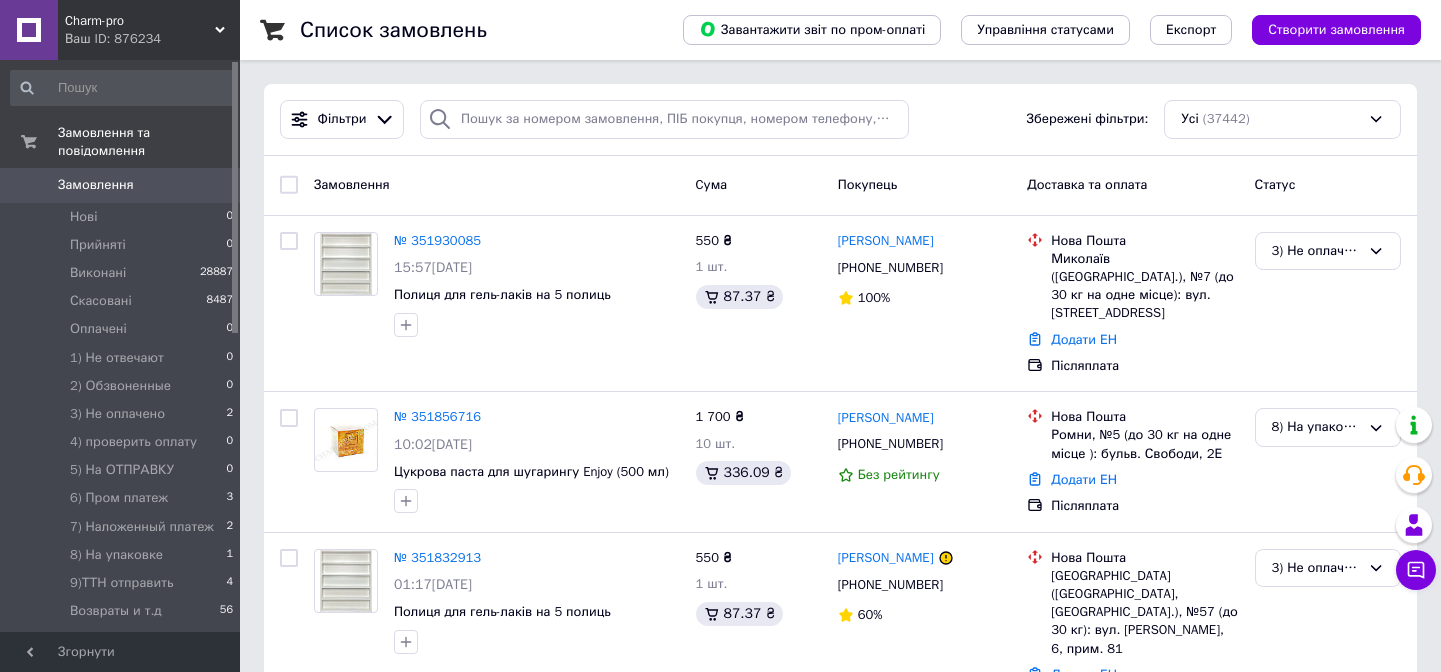 scroll, scrollTop: 0, scrollLeft: 0, axis: both 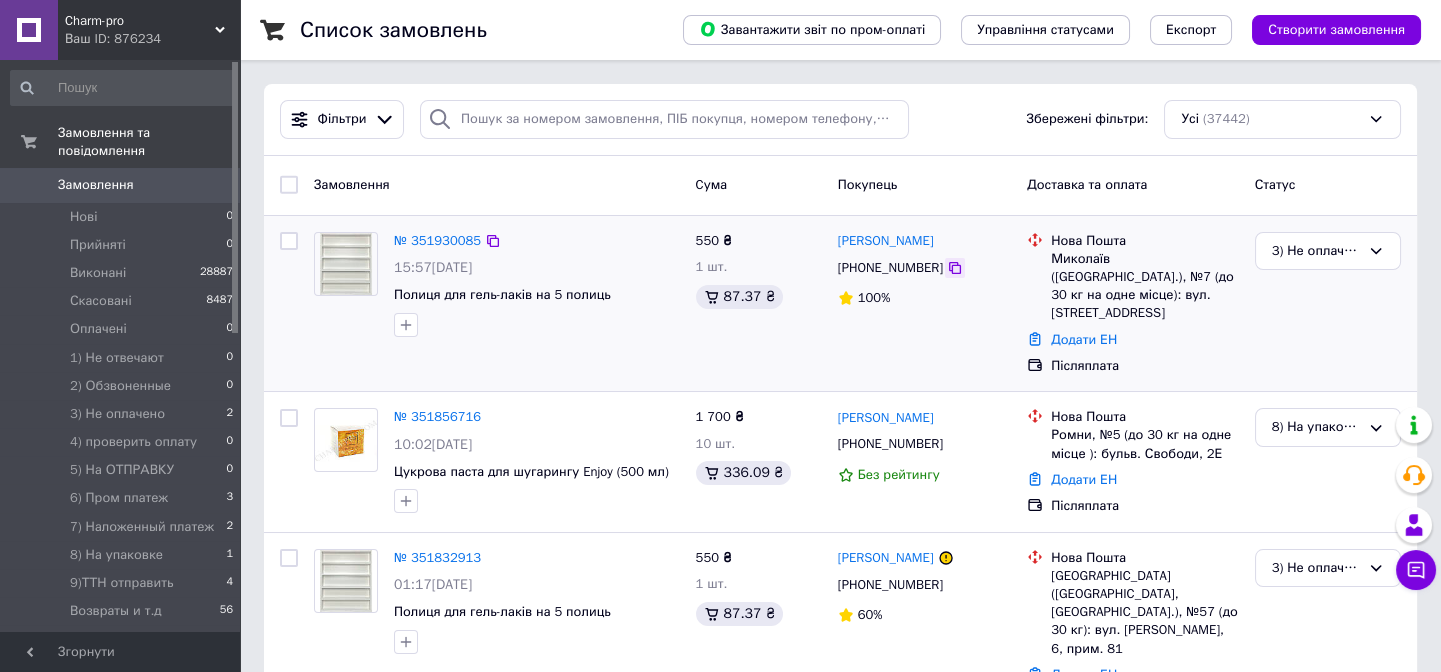 click 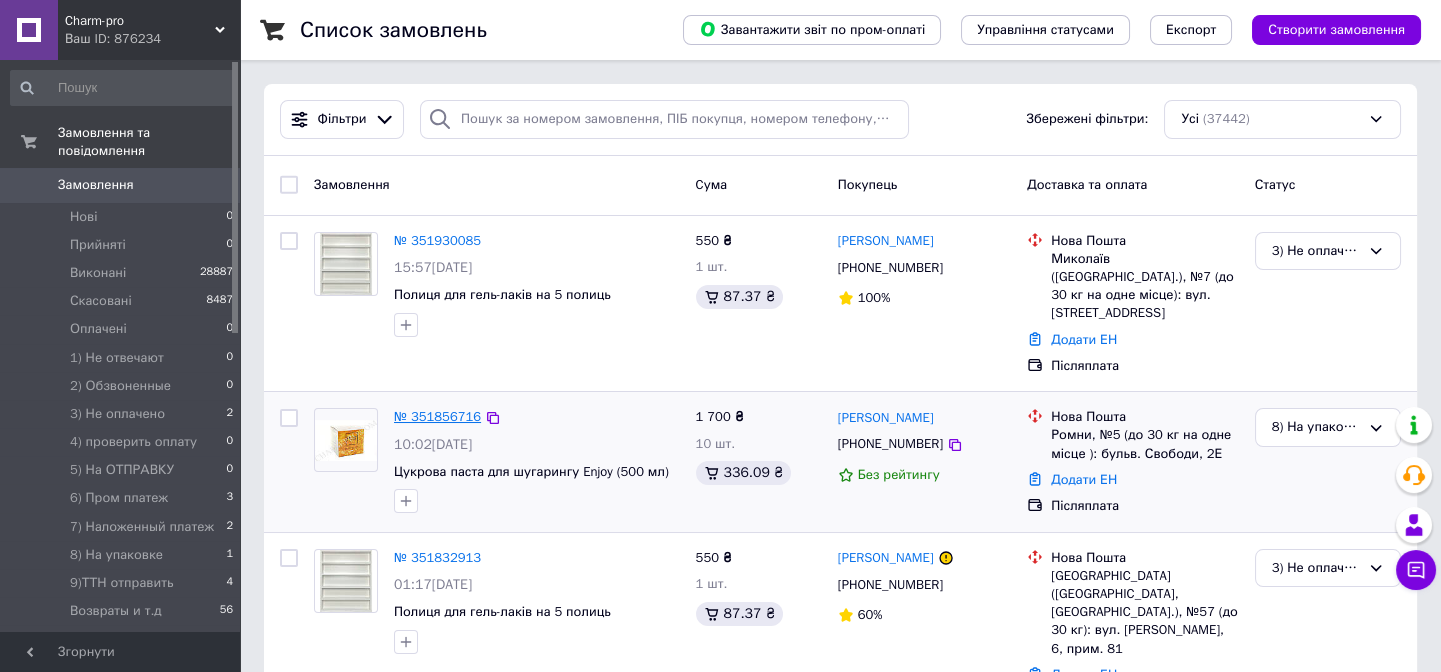 click on "№ 351856716" at bounding box center (437, 416) 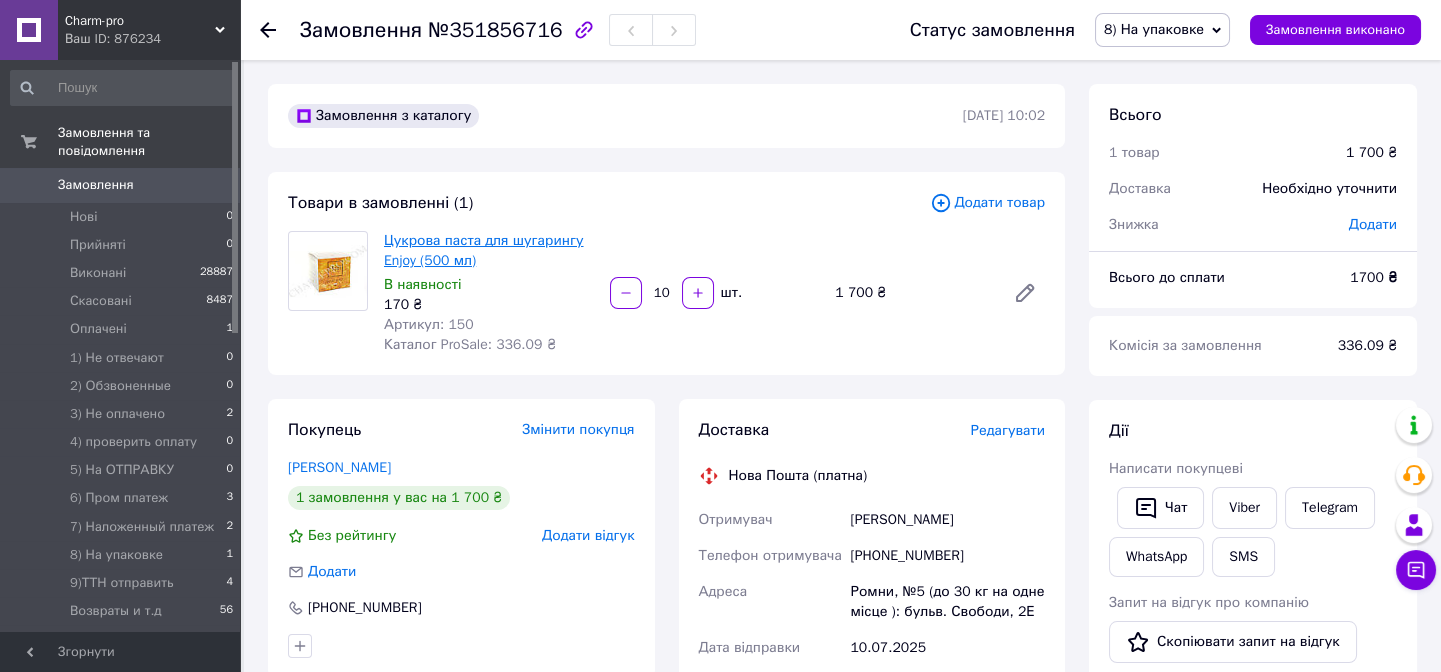 click on "Цукрова паста для шугарингу Enjoy (500 мл)" at bounding box center [484, 250] 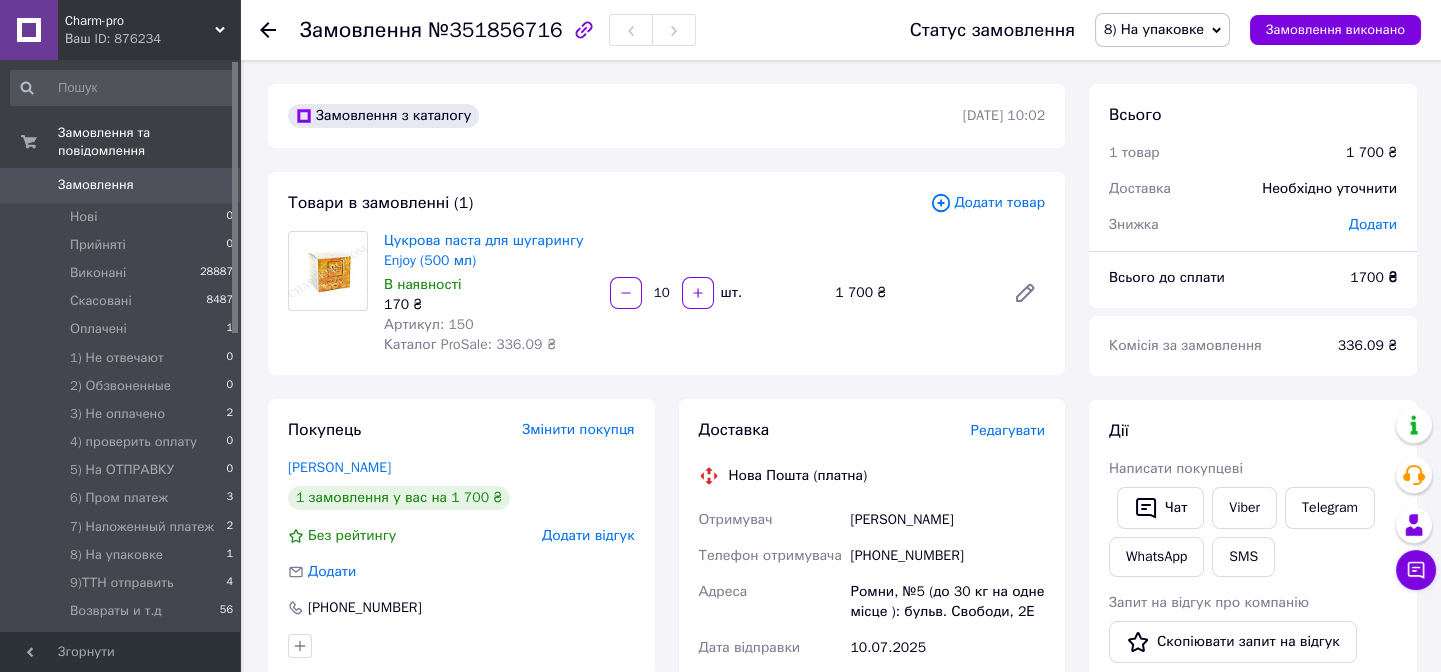 click on "Замовлення" at bounding box center [96, 185] 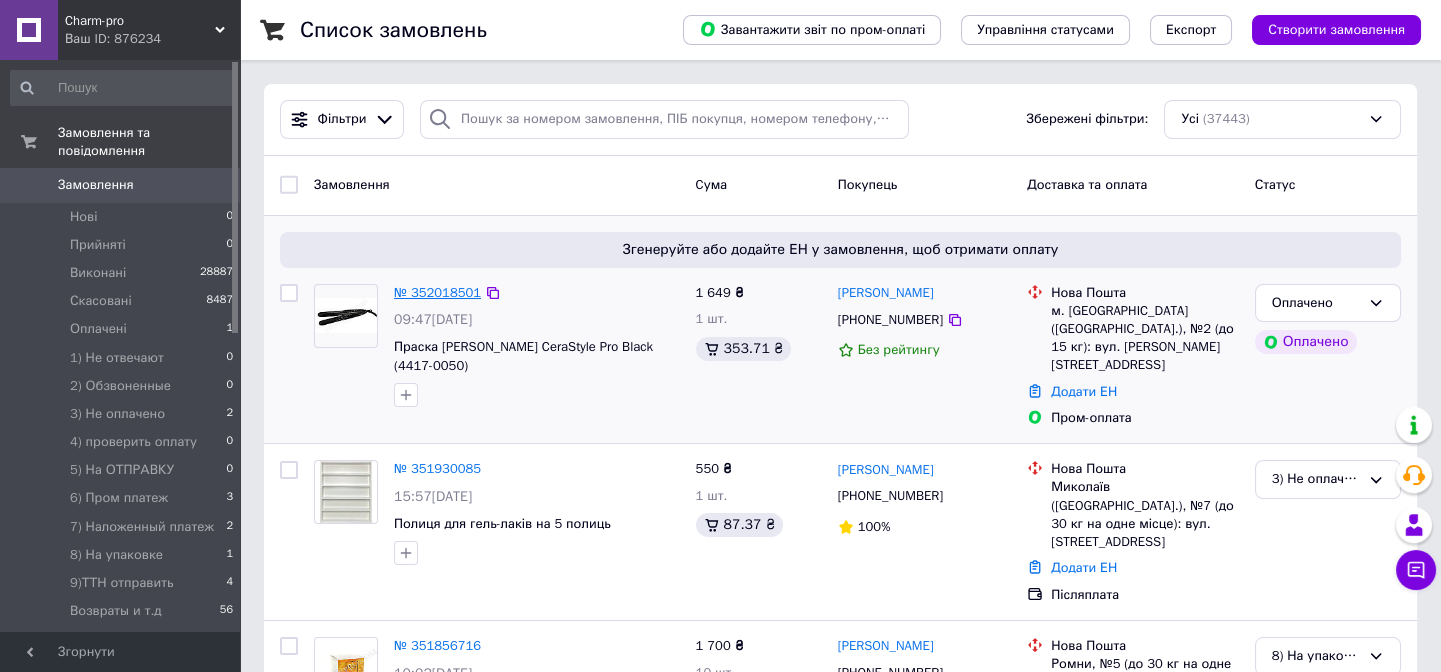 click on "№ 352018501" at bounding box center [437, 292] 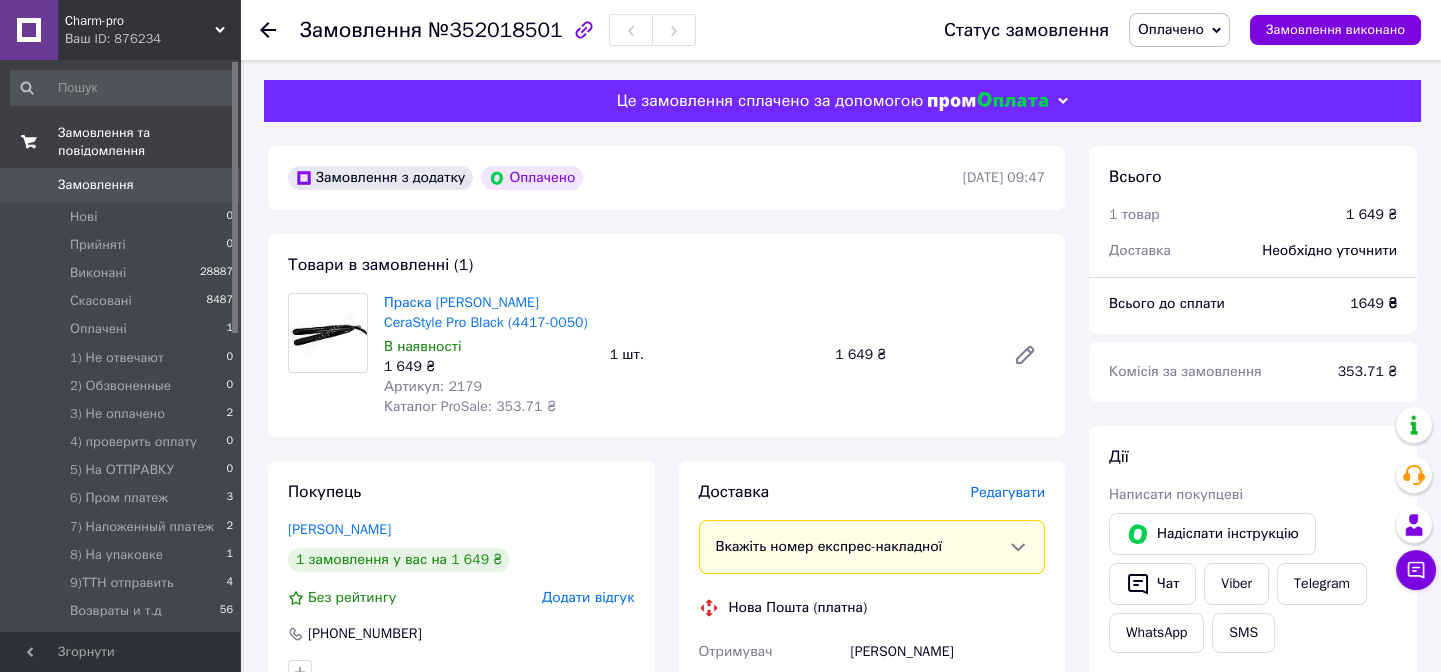 click on "Замовлення та повідомлення" at bounding box center [149, 142] 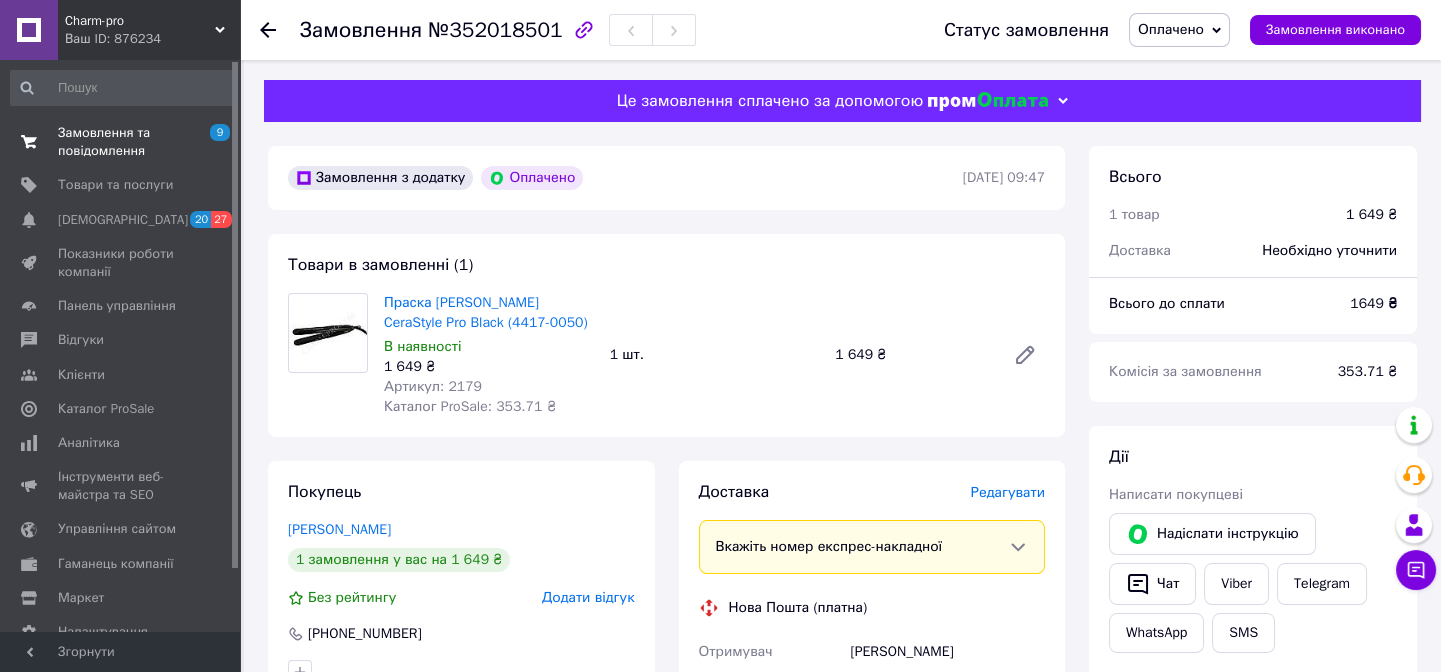 click on "Замовлення та повідомлення" at bounding box center (121, 142) 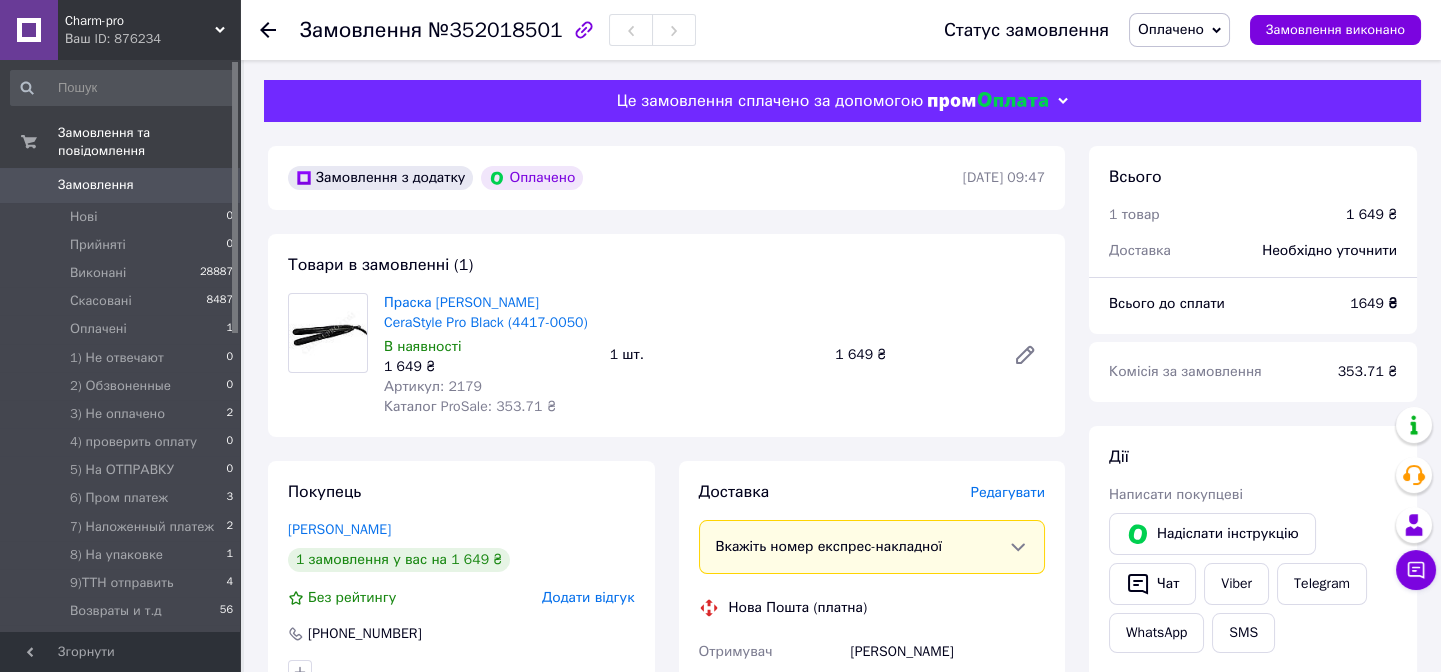 click on "Замовлення" at bounding box center (96, 185) 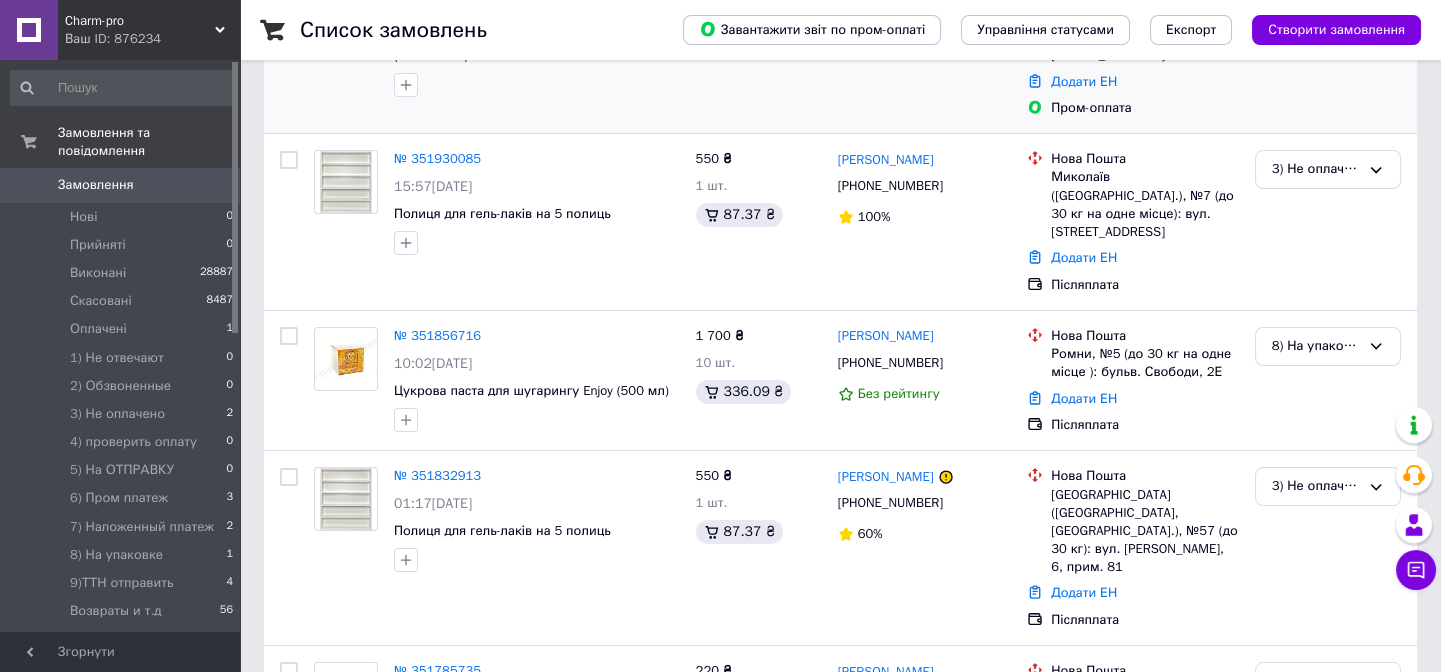 scroll, scrollTop: 363, scrollLeft: 0, axis: vertical 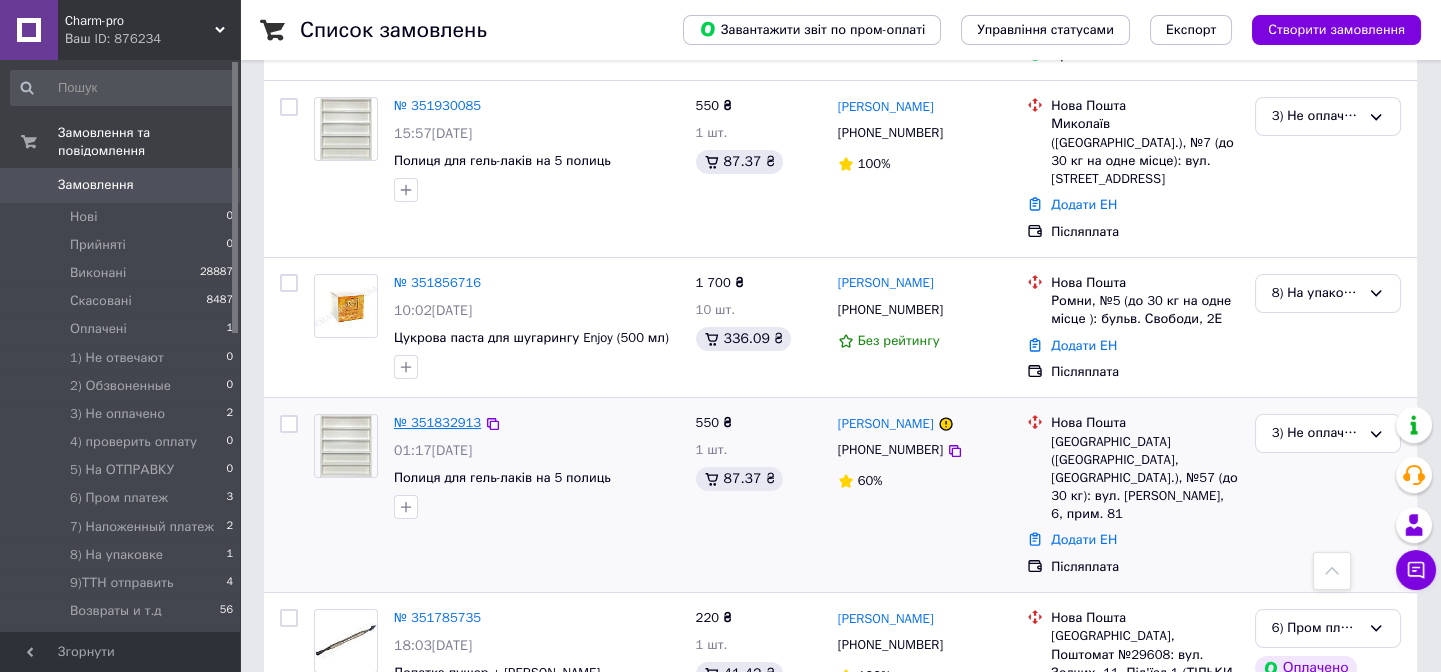 click on "№ 351832913" at bounding box center (437, 422) 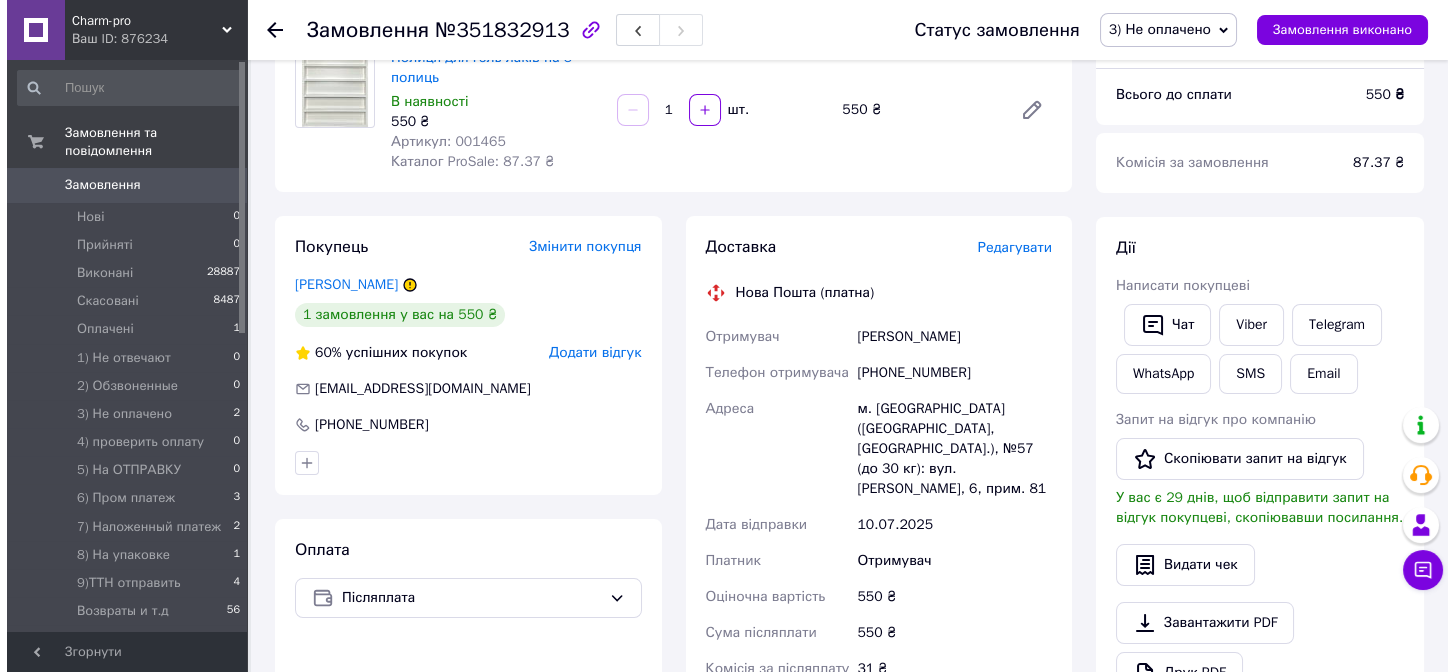 scroll, scrollTop: 181, scrollLeft: 0, axis: vertical 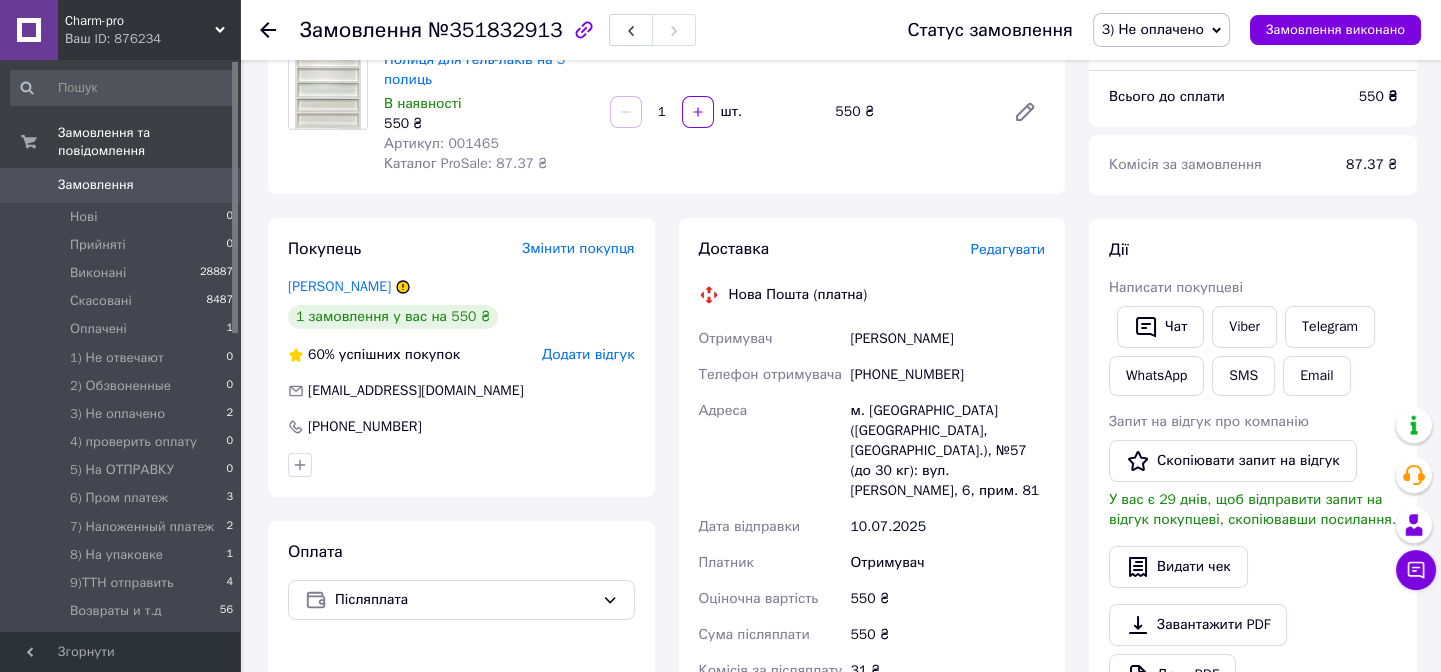 click on "Редагувати" at bounding box center (1008, 249) 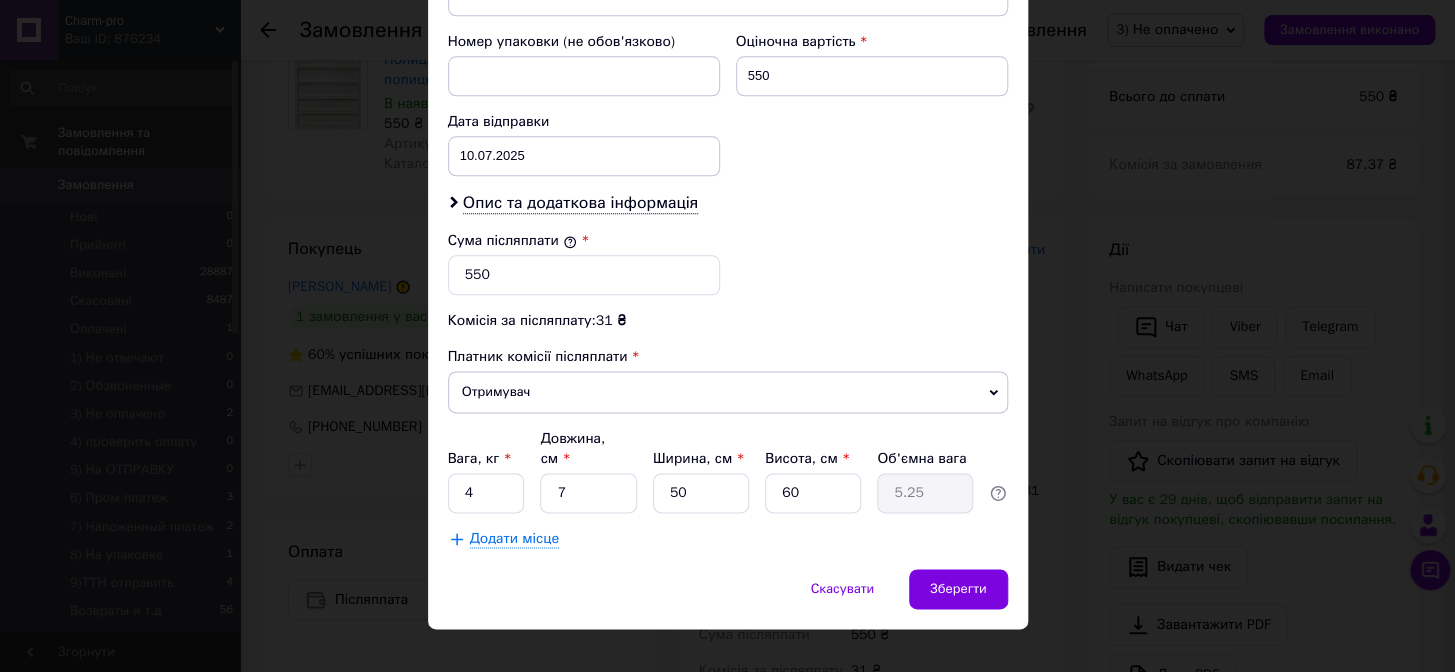 scroll, scrollTop: 850, scrollLeft: 0, axis: vertical 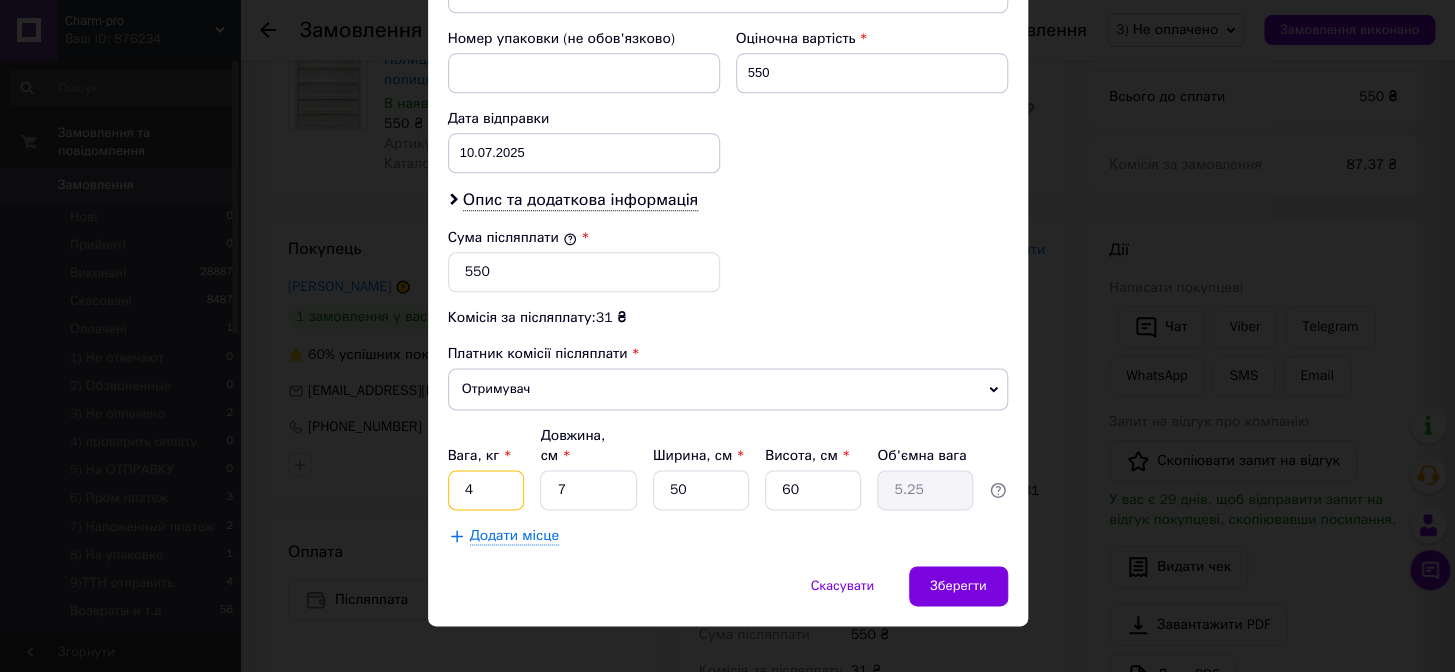 drag, startPoint x: 484, startPoint y: 461, endPoint x: 456, endPoint y: 461, distance: 28 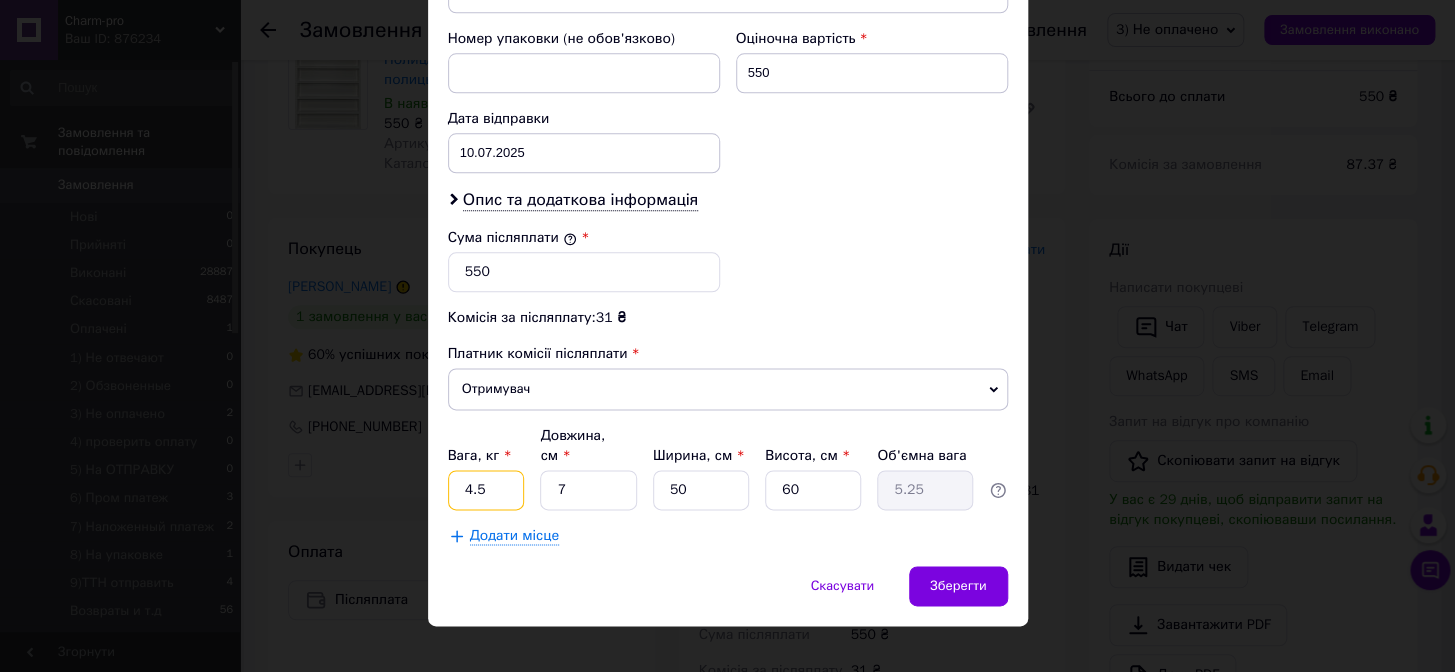 type on "4.5" 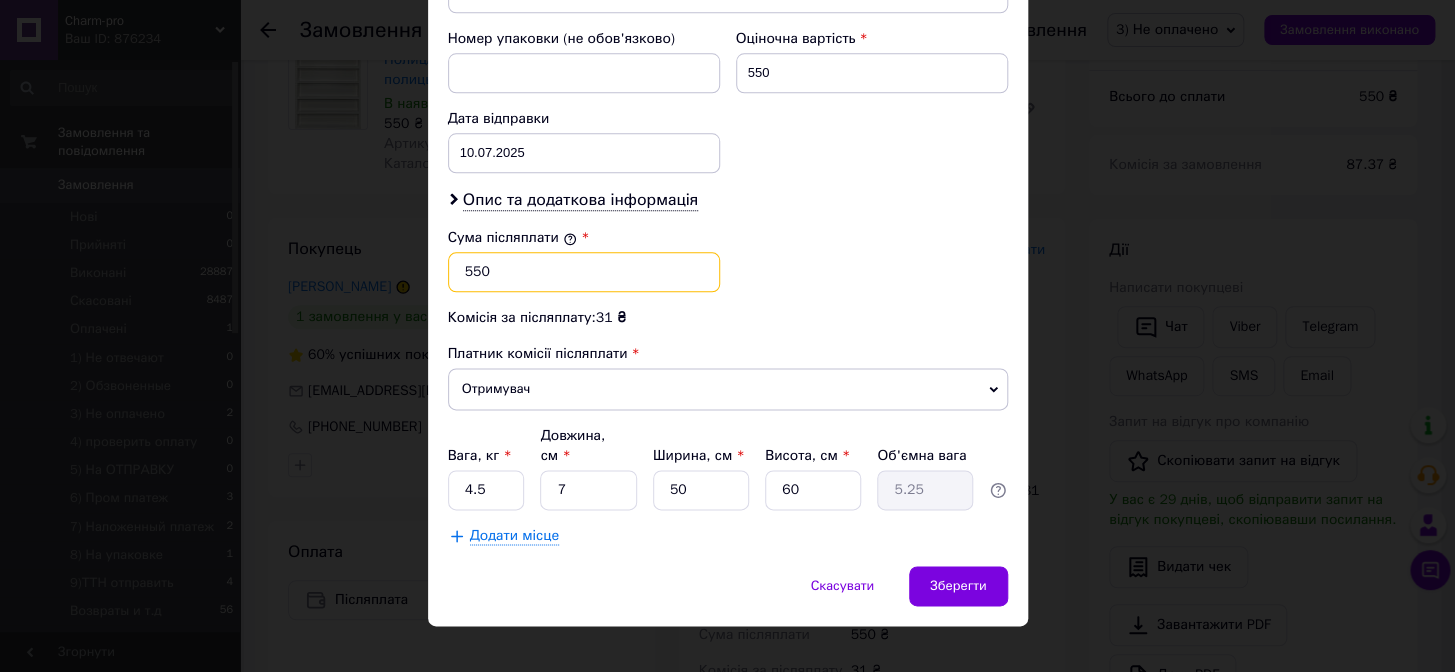 drag, startPoint x: 503, startPoint y: 275, endPoint x: 440, endPoint y: 275, distance: 63 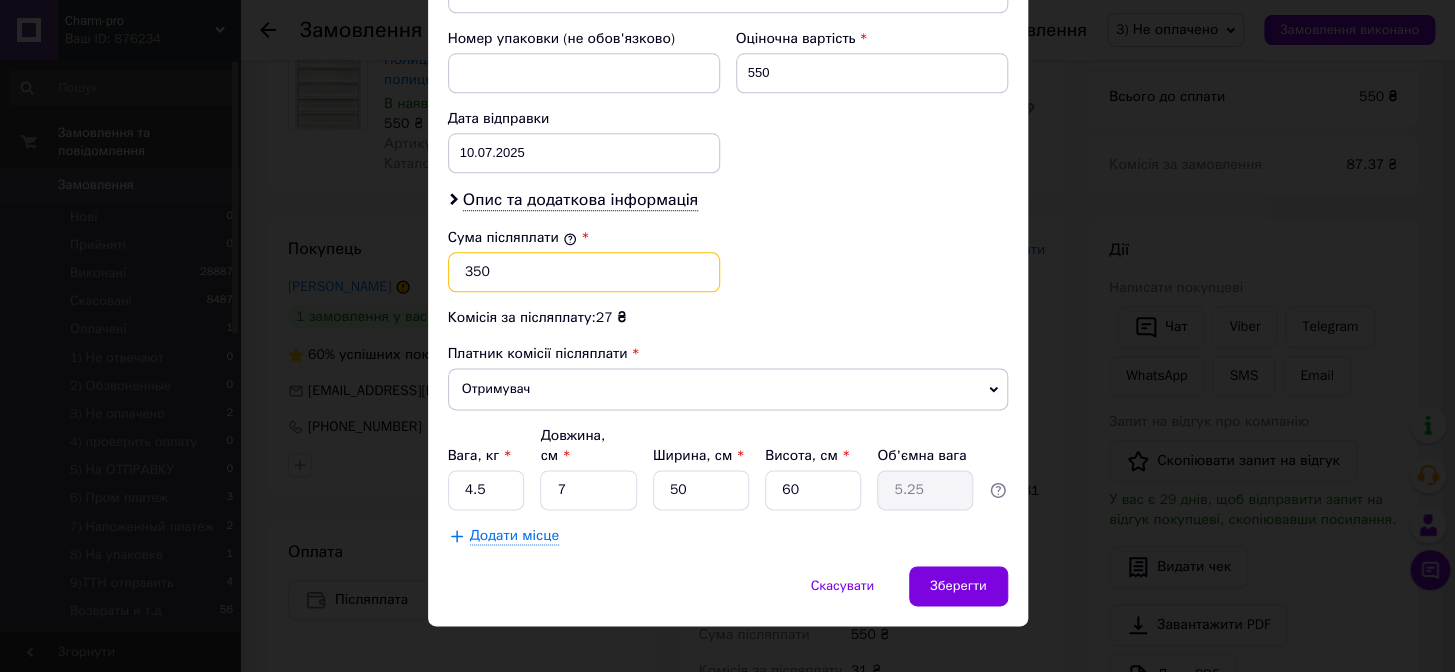 type on "350" 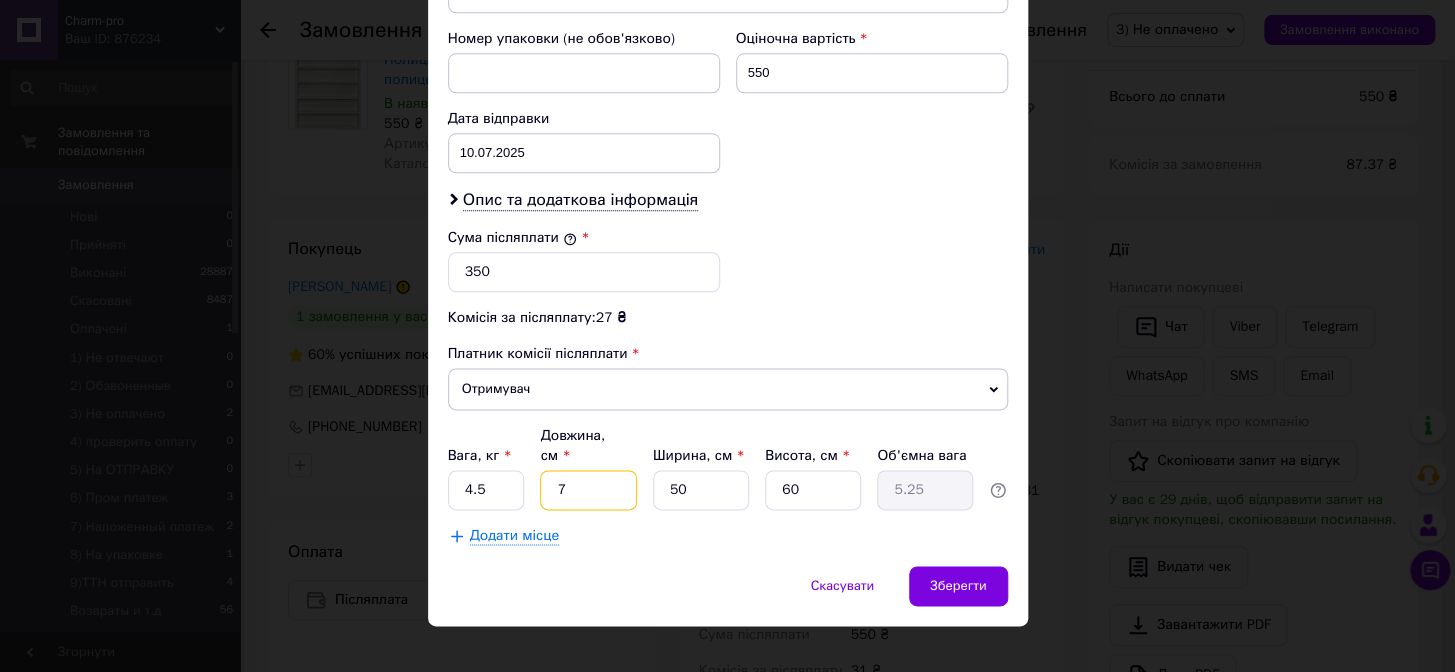 drag, startPoint x: 559, startPoint y: 467, endPoint x: 524, endPoint y: 466, distance: 35.014282 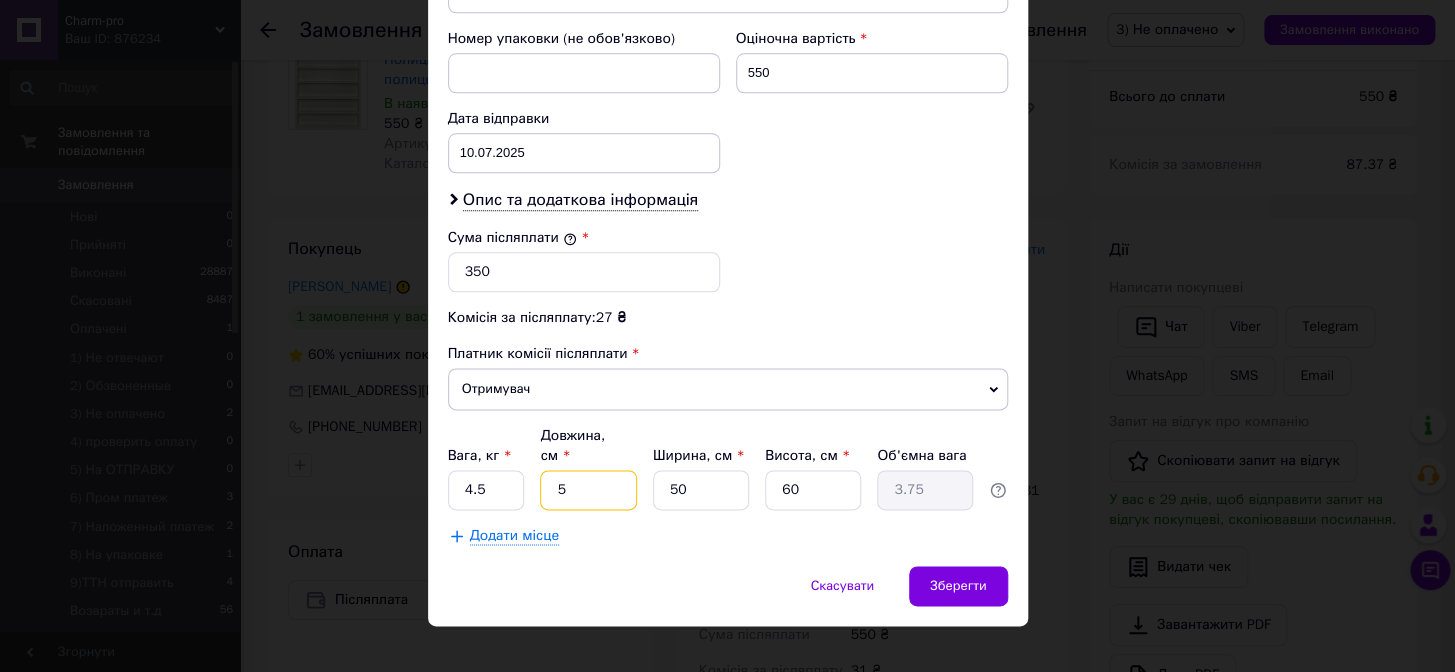 type on "52" 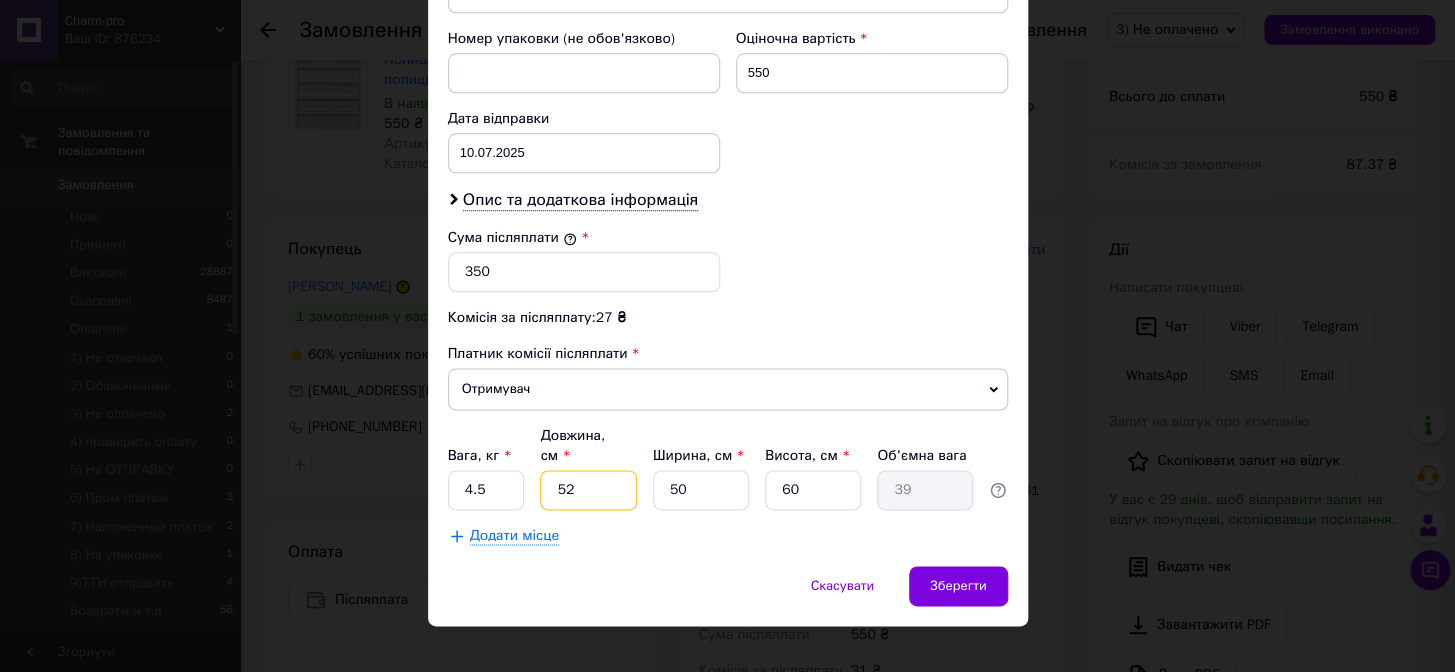 type on "52" 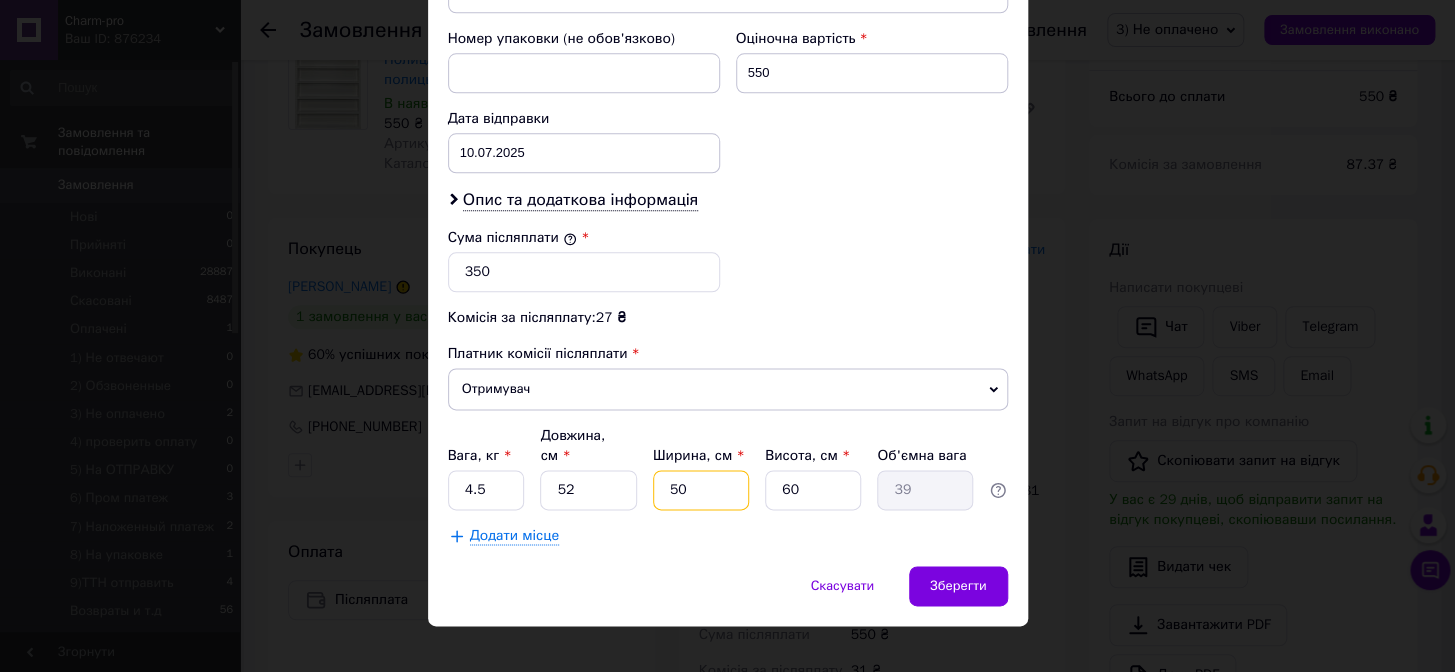 drag, startPoint x: 717, startPoint y: 476, endPoint x: 647, endPoint y: 474, distance: 70.028564 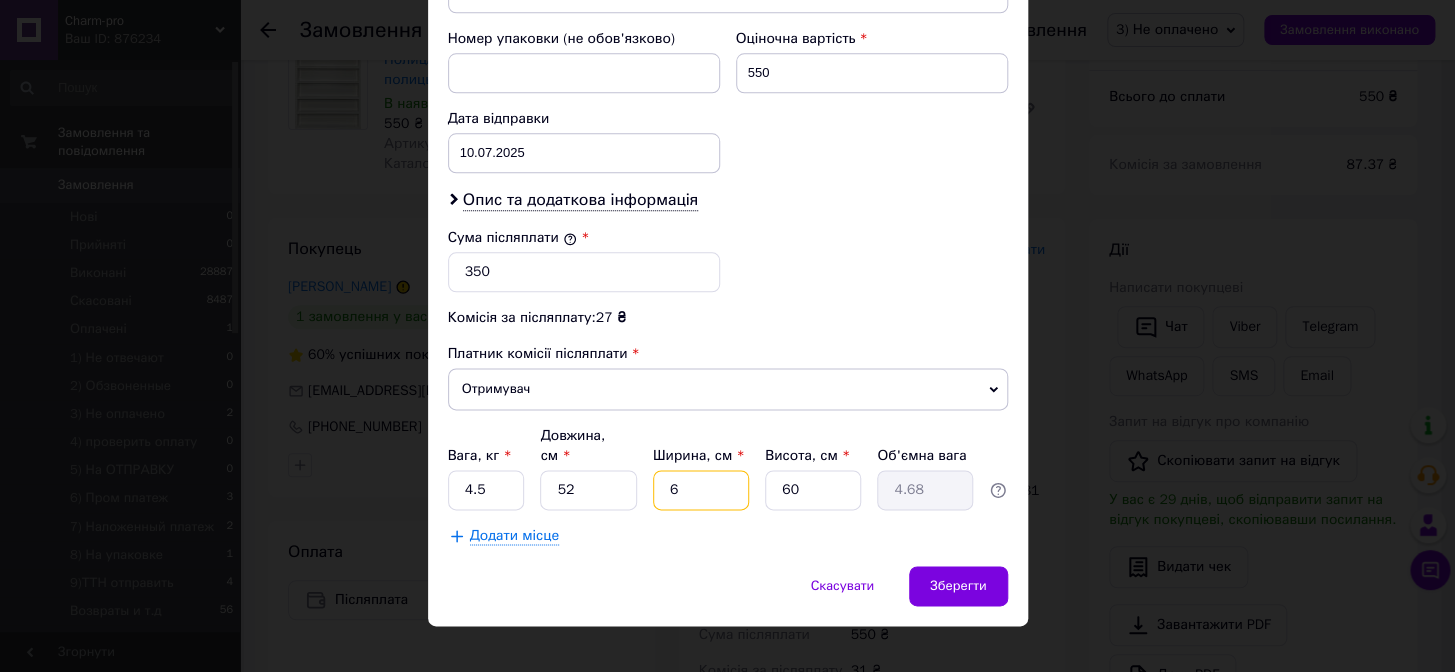 type on "65" 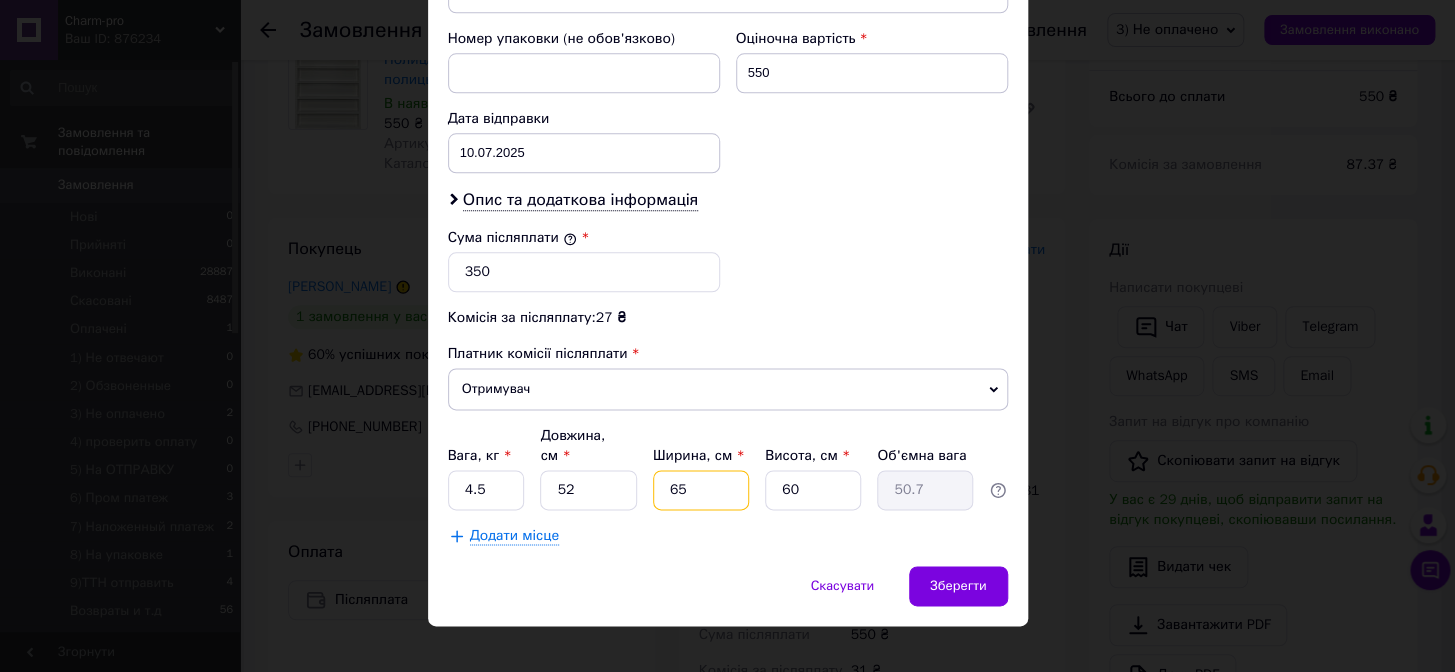 type on "65" 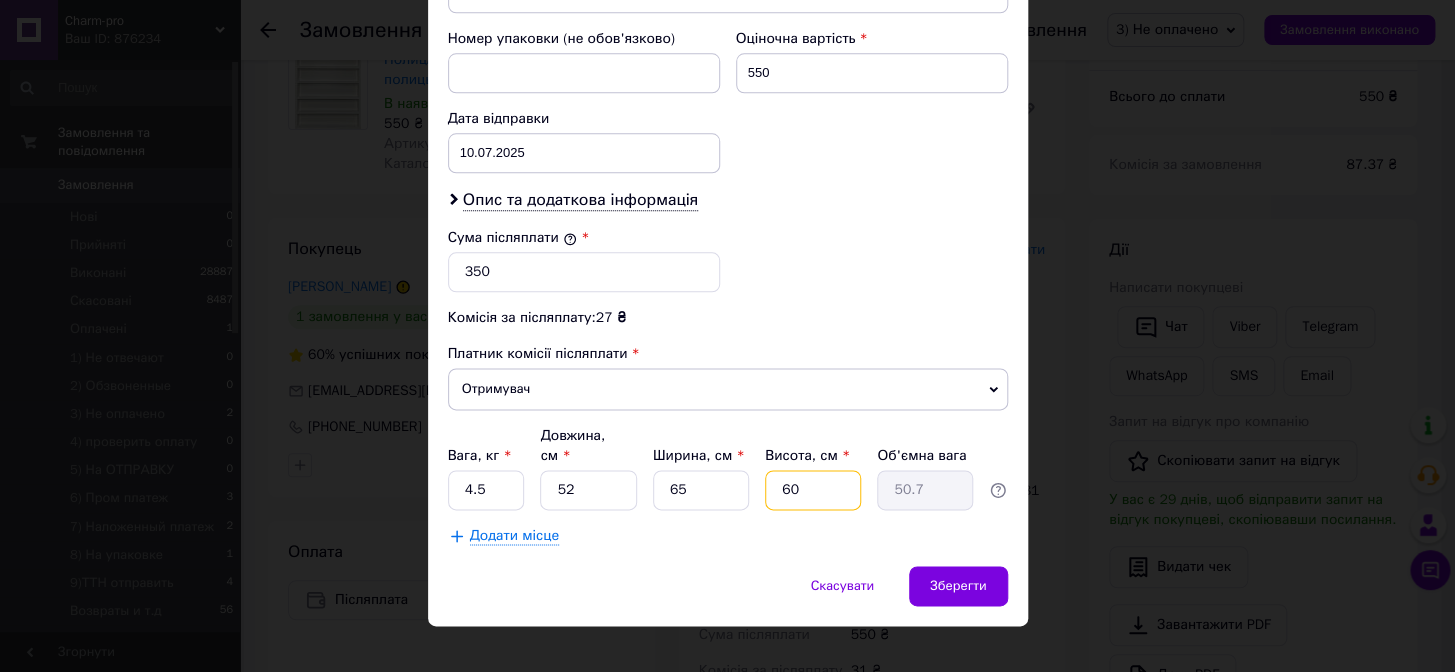 drag, startPoint x: 817, startPoint y: 475, endPoint x: 757, endPoint y: 482, distance: 60.40695 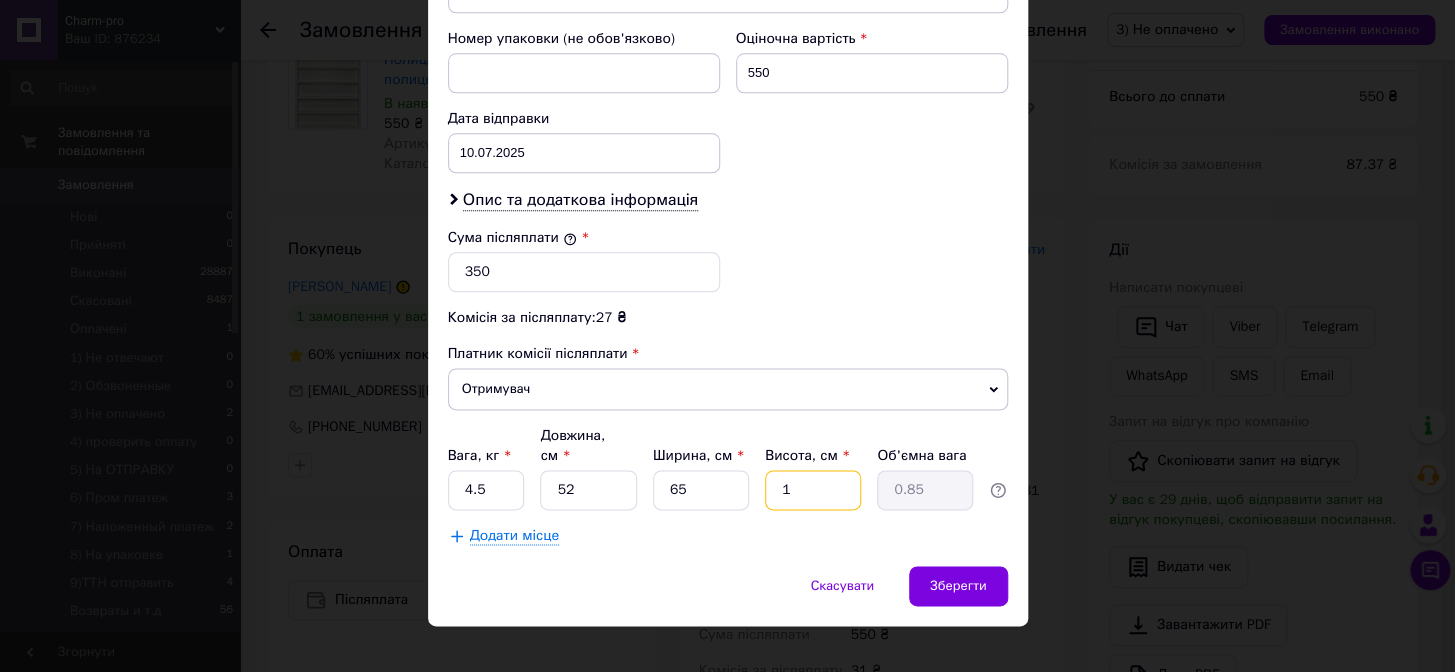 type on "10" 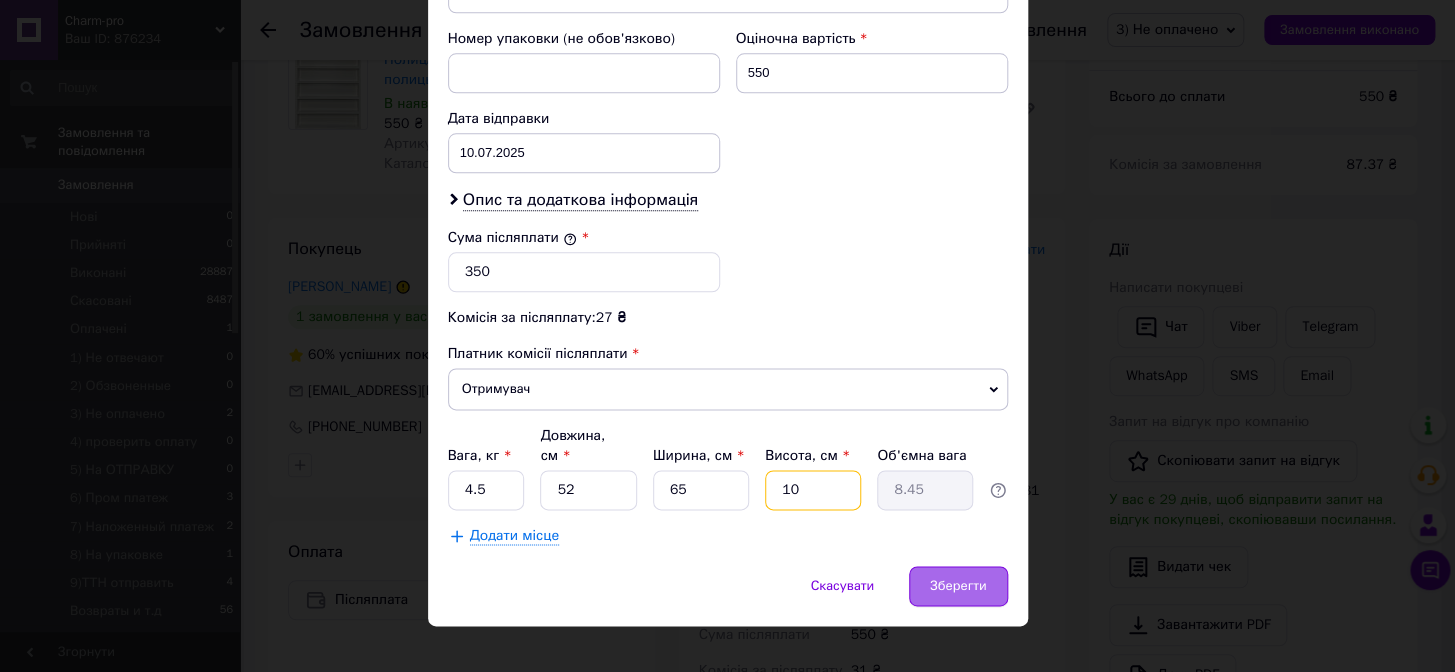 type on "10" 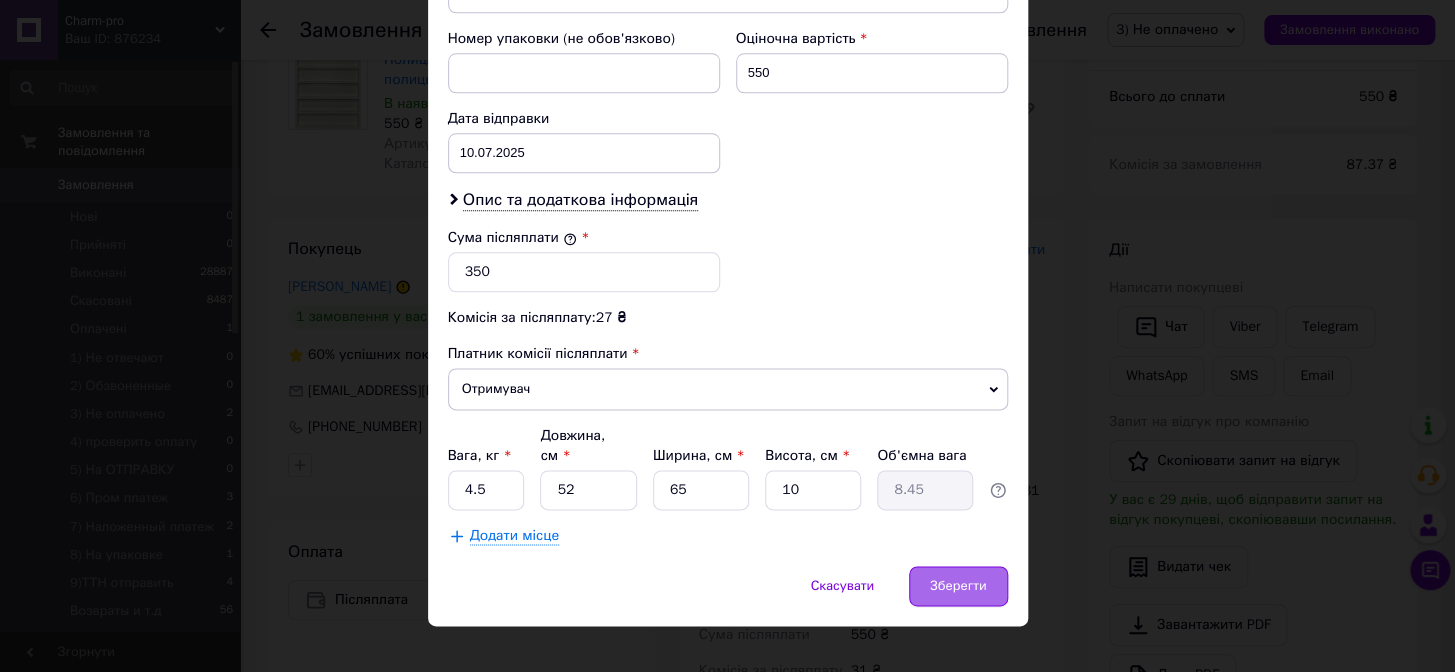 click on "Зберегти" at bounding box center [958, 586] 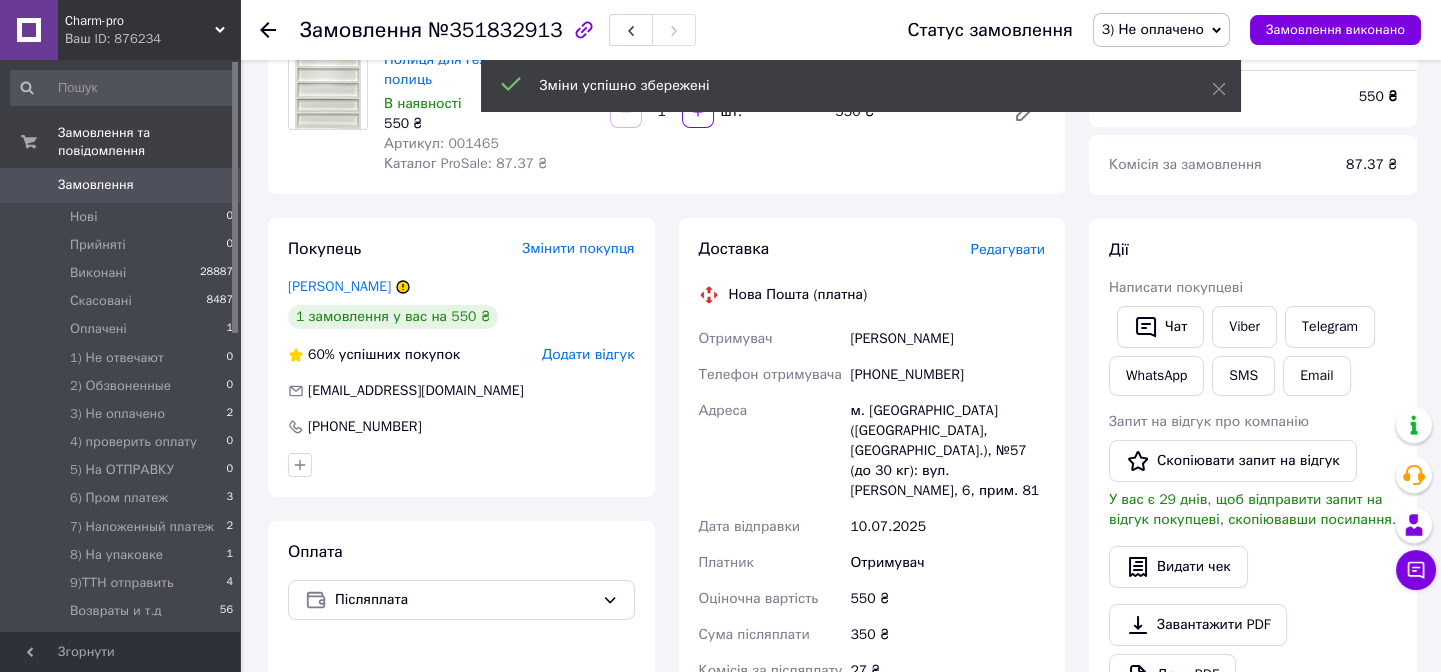 click on "Редагувати" at bounding box center (1008, 249) 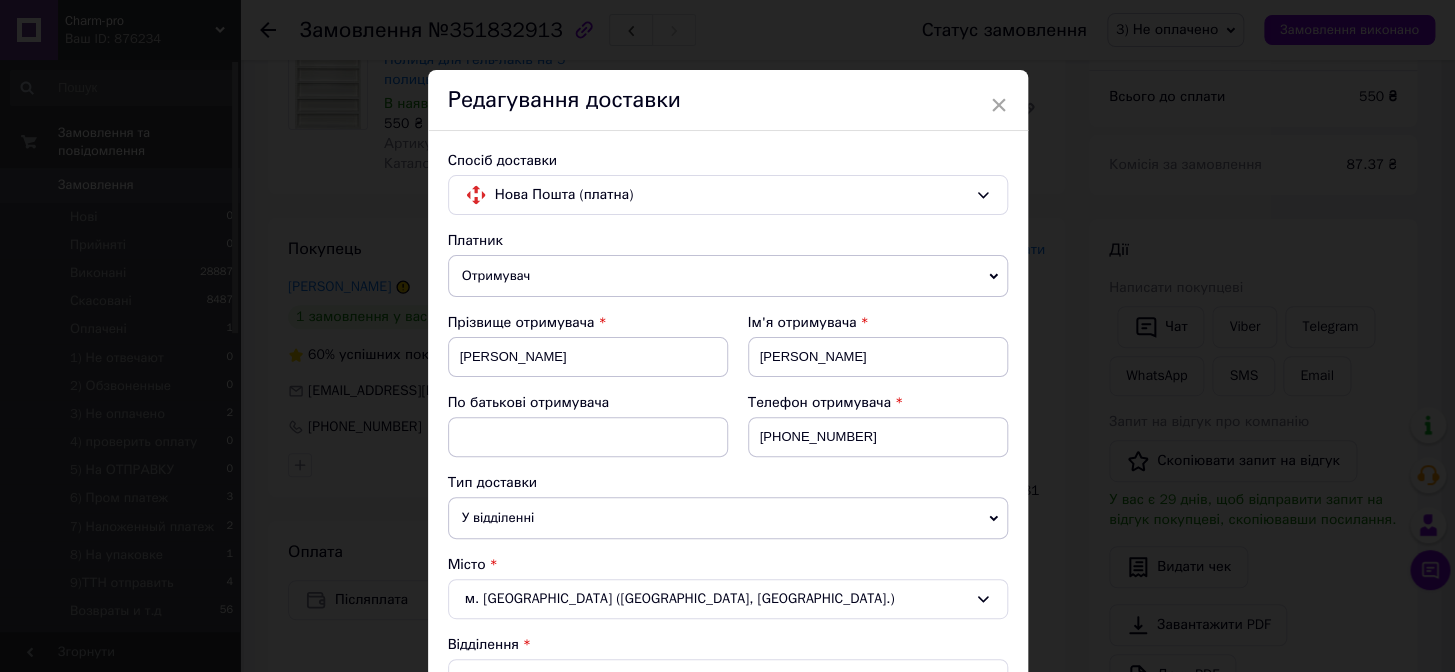 scroll, scrollTop: 181, scrollLeft: 0, axis: vertical 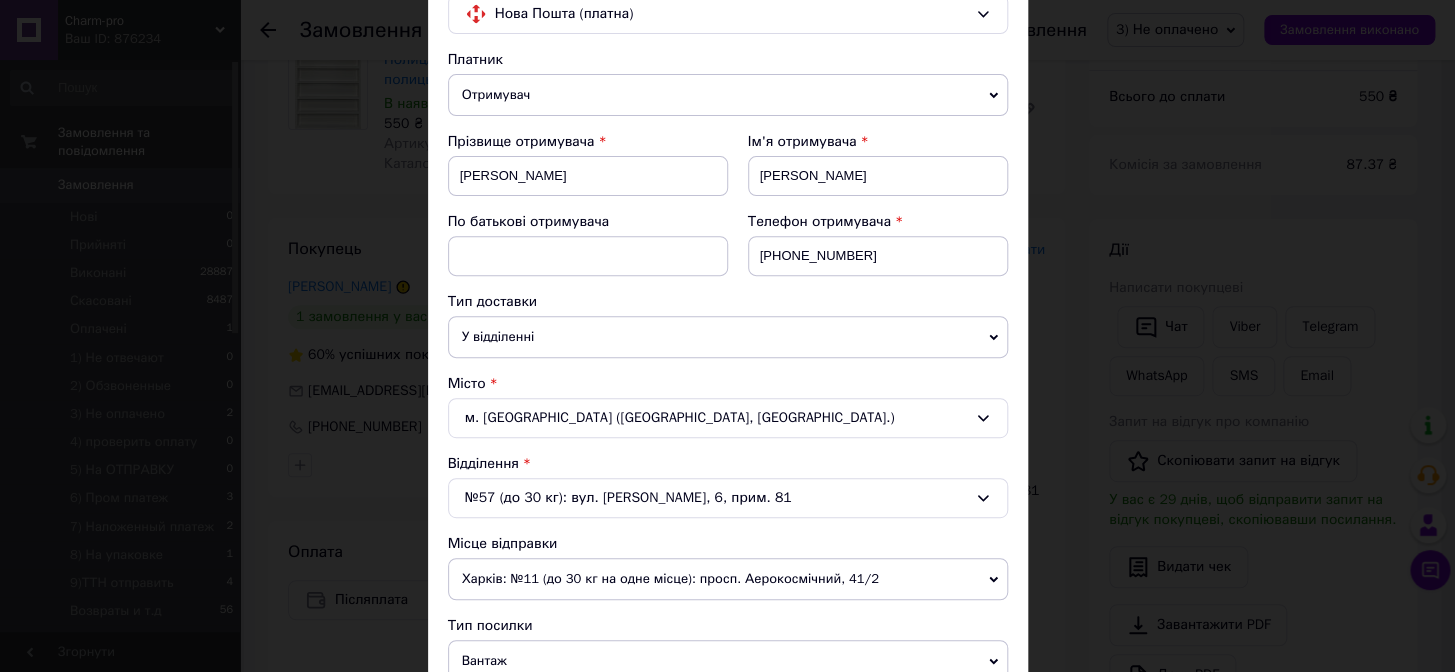 click 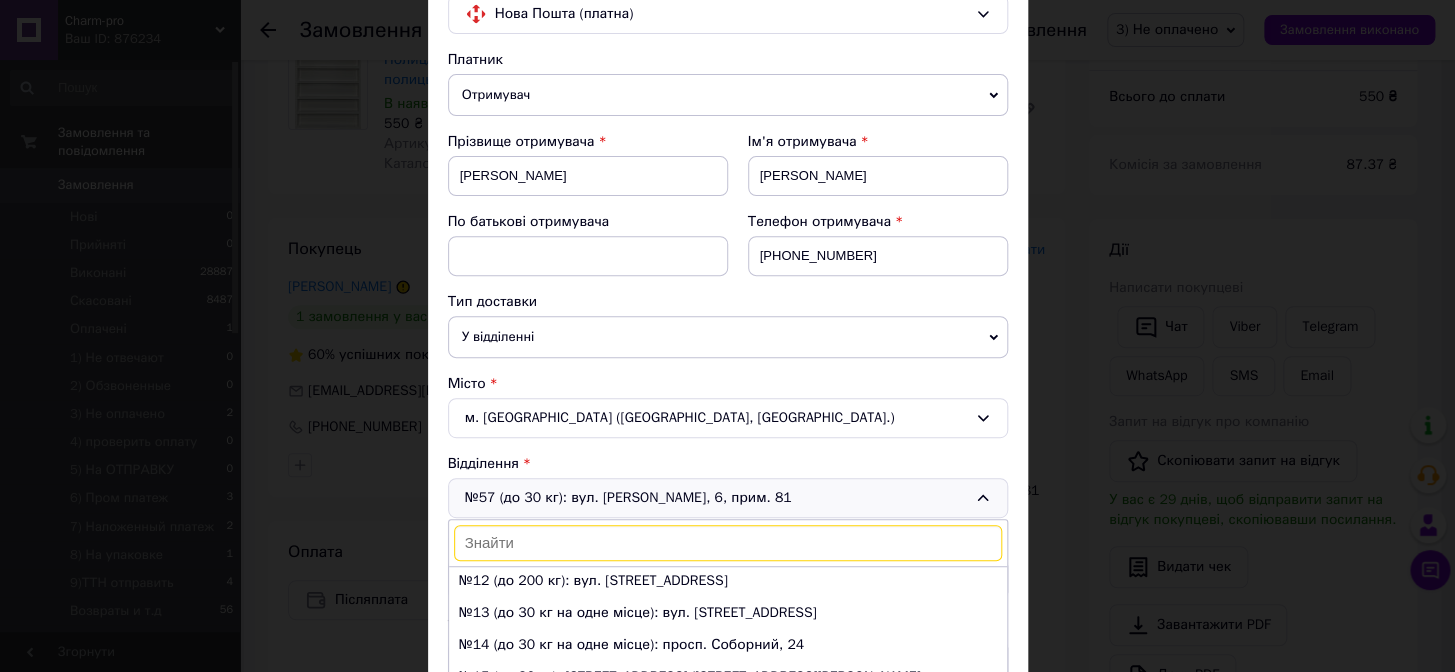 scroll, scrollTop: 263, scrollLeft: 0, axis: vertical 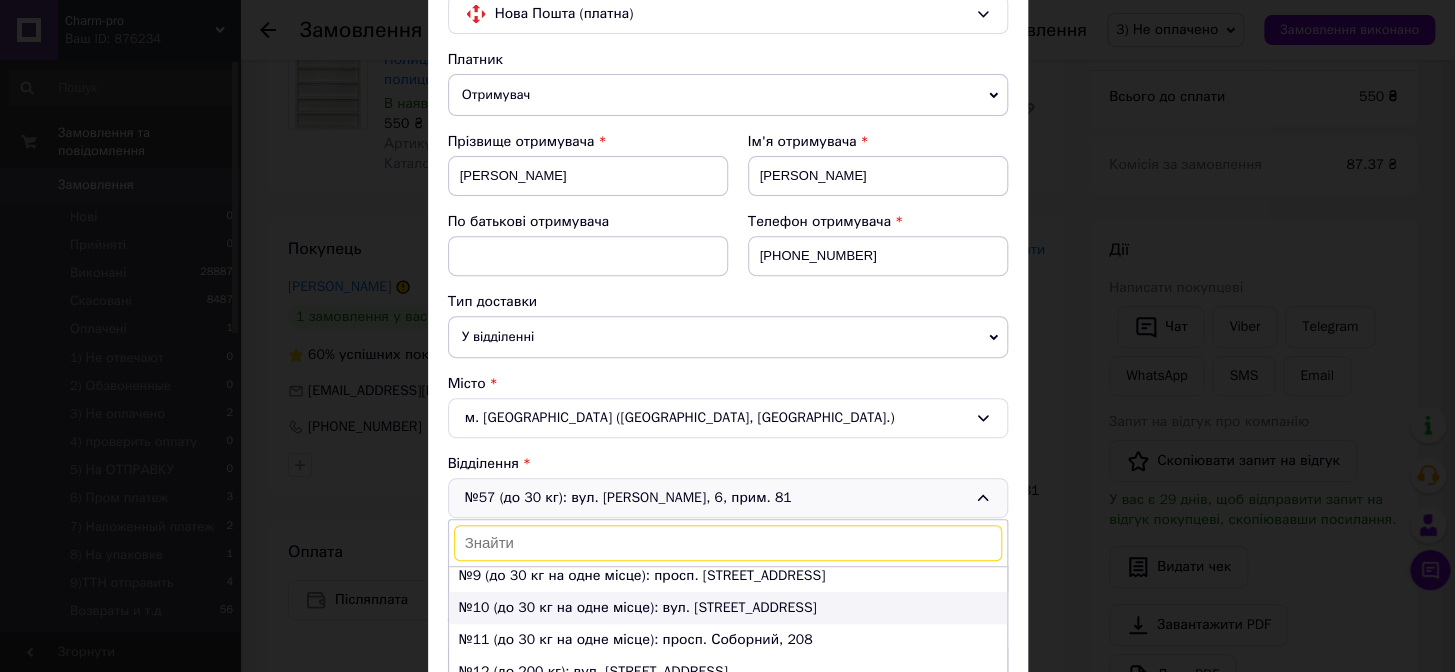 click on "№10 (до 30 кг на одне місце): вул. [STREET_ADDRESS]" at bounding box center [728, 608] 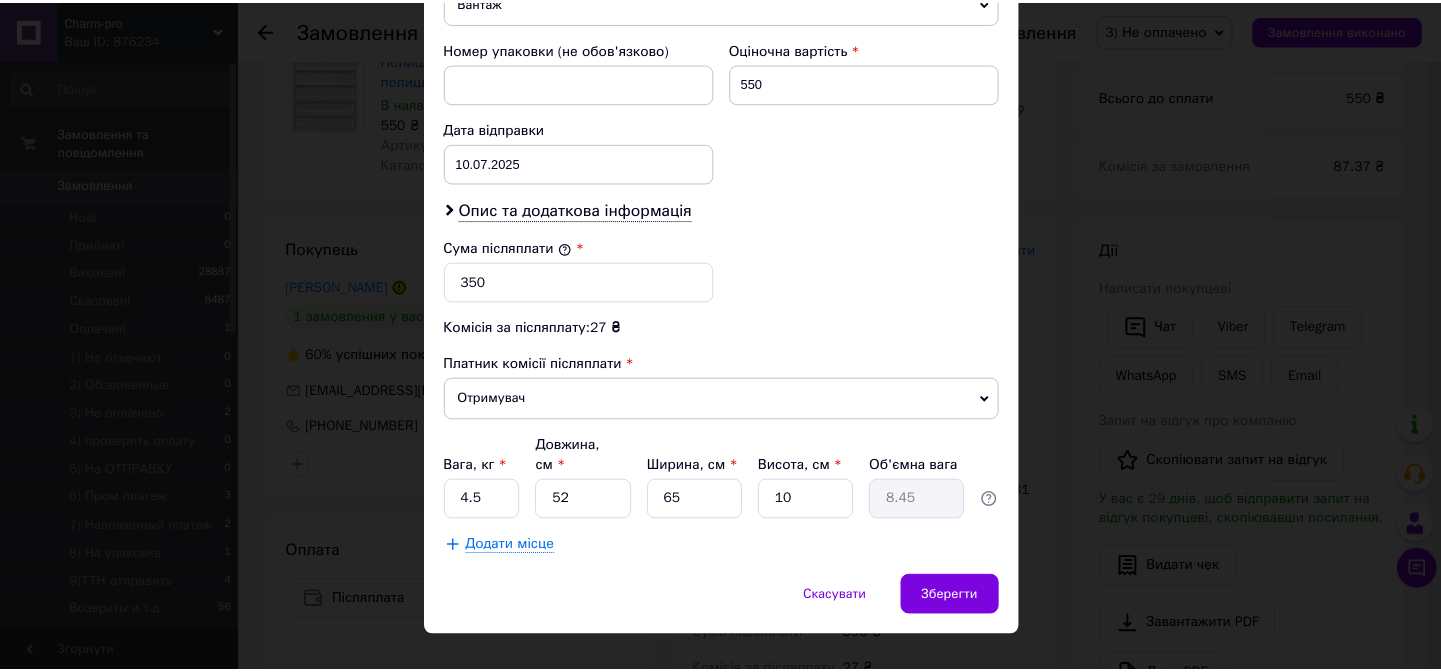 scroll, scrollTop: 850, scrollLeft: 0, axis: vertical 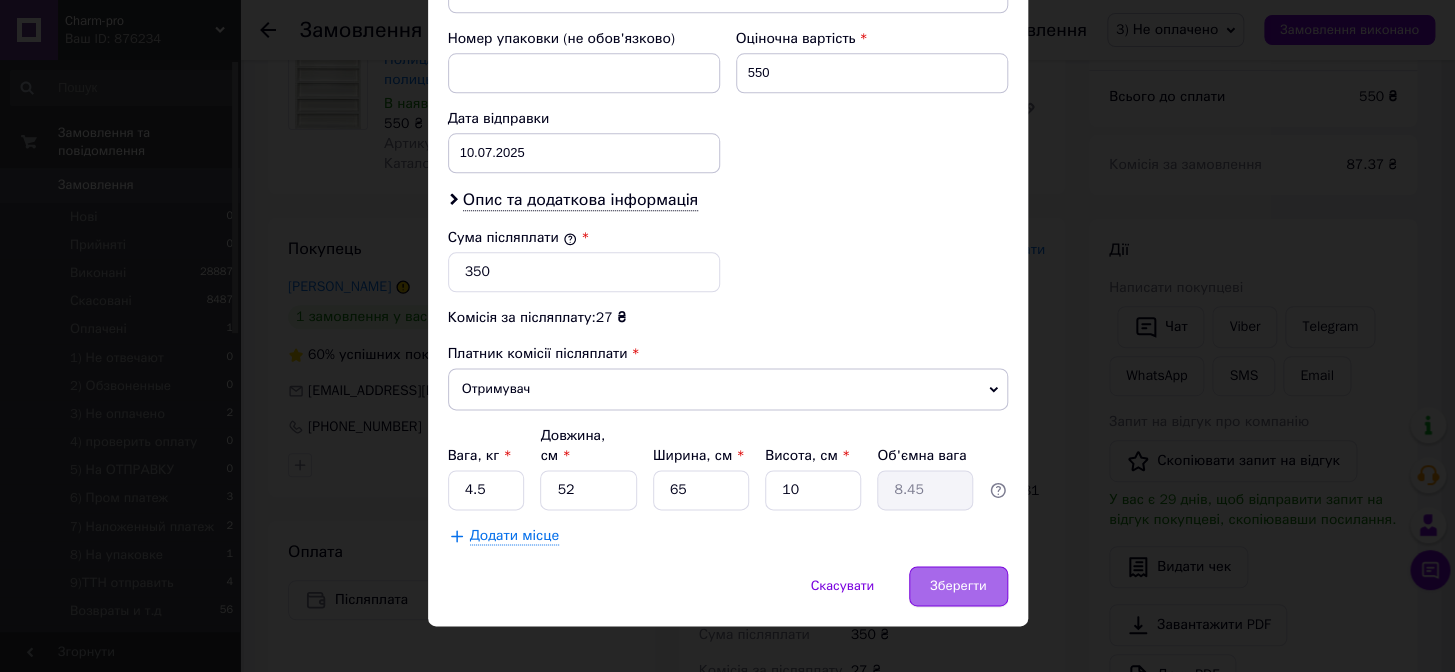 click on "Зберегти" at bounding box center [958, 586] 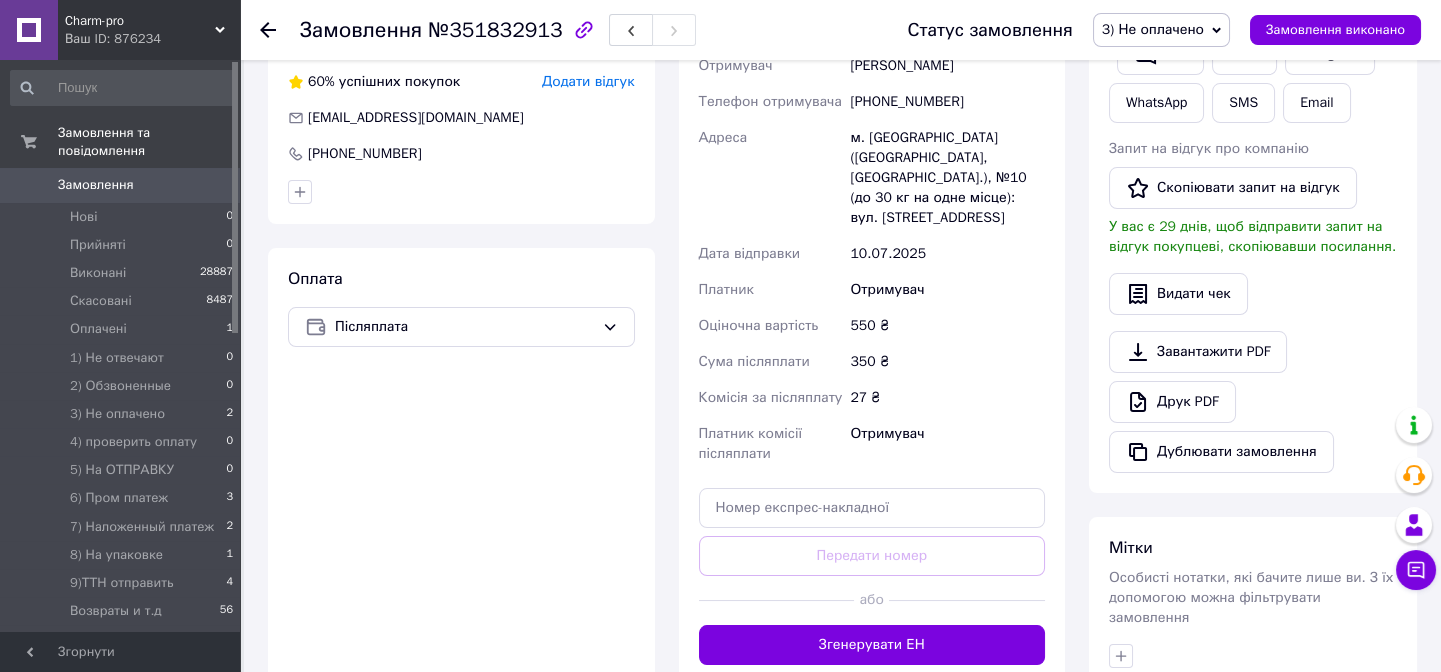 scroll, scrollTop: 636, scrollLeft: 0, axis: vertical 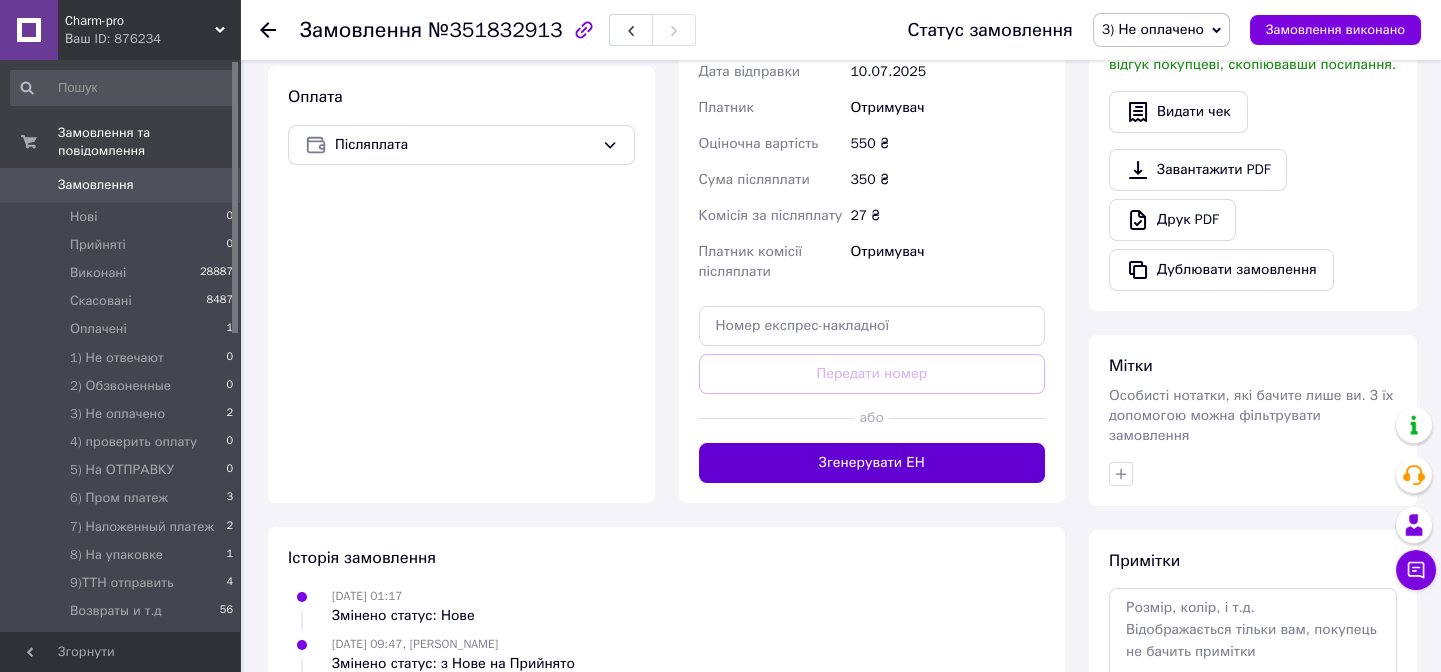 click on "Згенерувати ЕН" at bounding box center [872, 463] 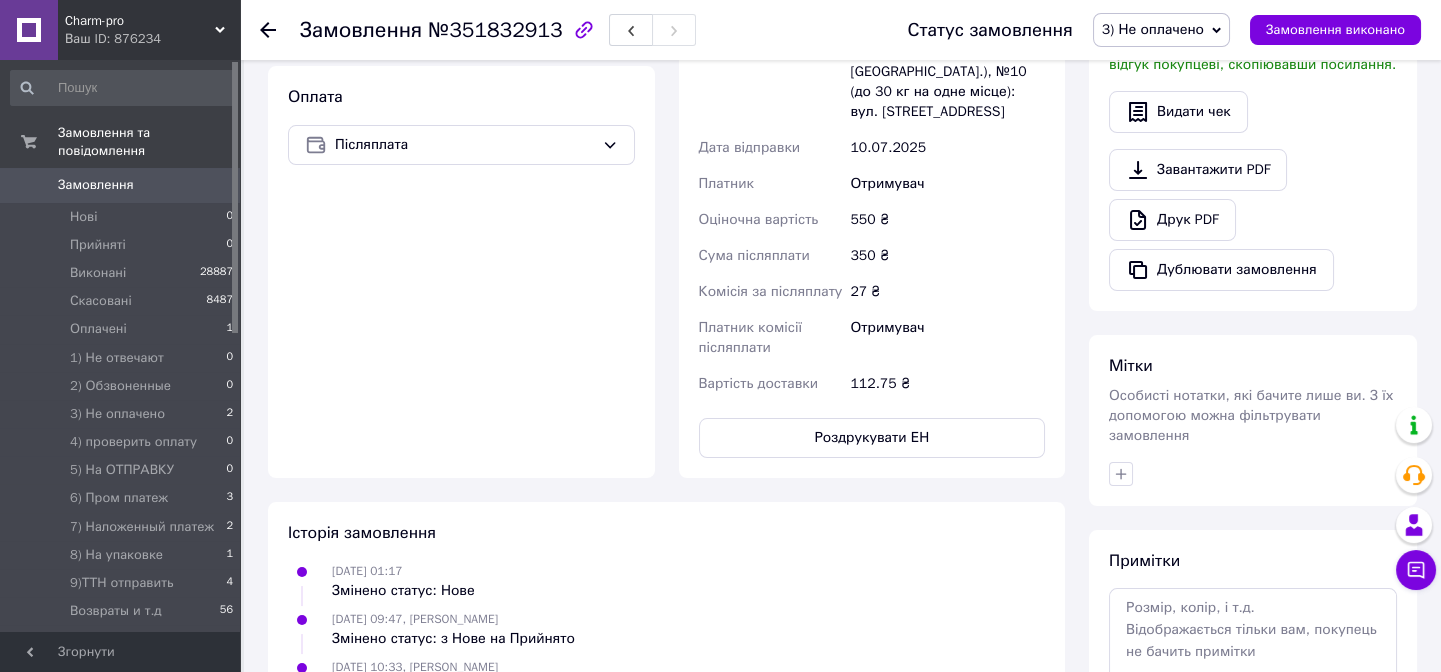 scroll, scrollTop: 23, scrollLeft: 0, axis: vertical 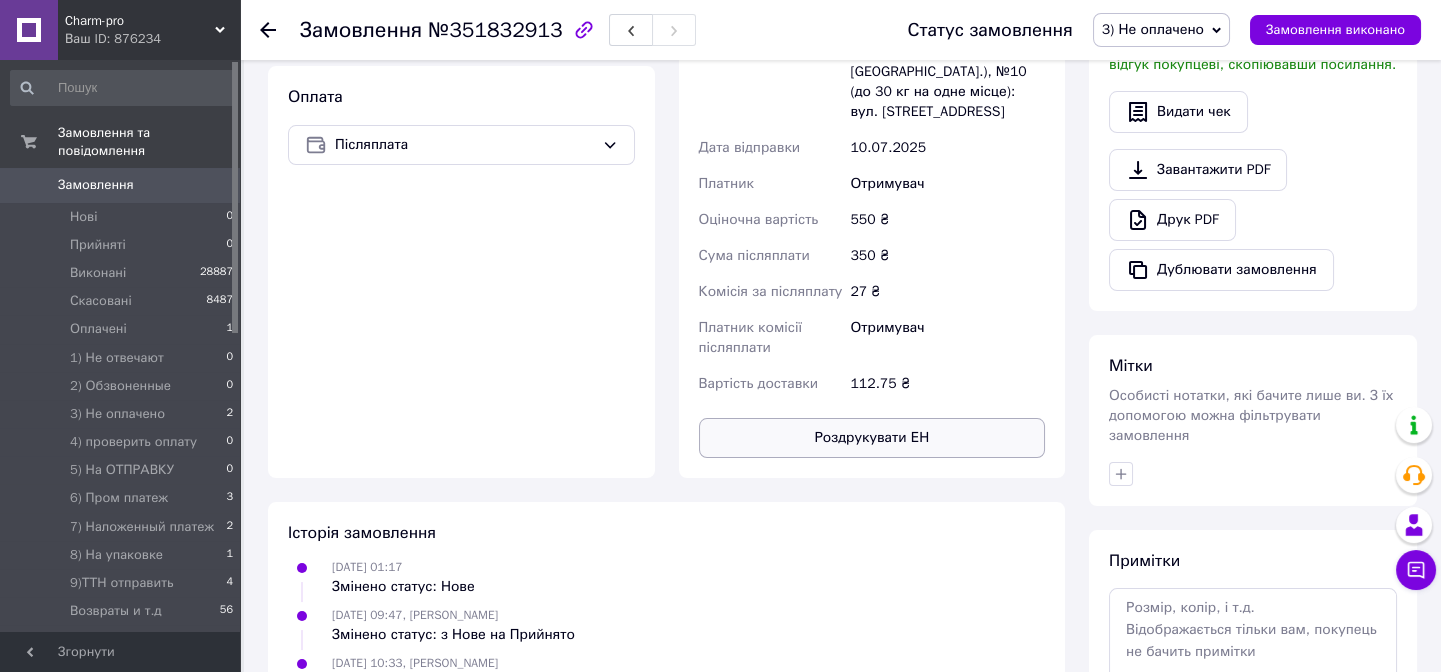 click on "Роздрукувати ЕН" at bounding box center (872, 438) 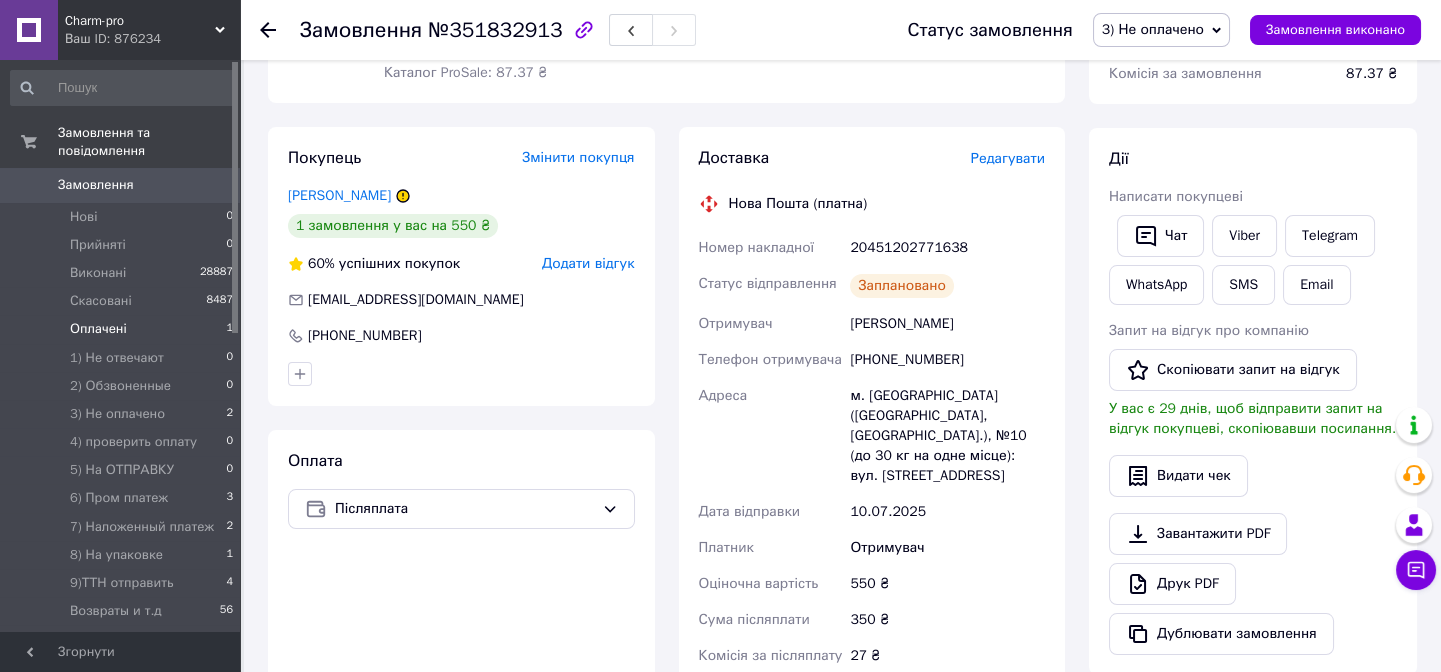 scroll, scrollTop: 0, scrollLeft: 0, axis: both 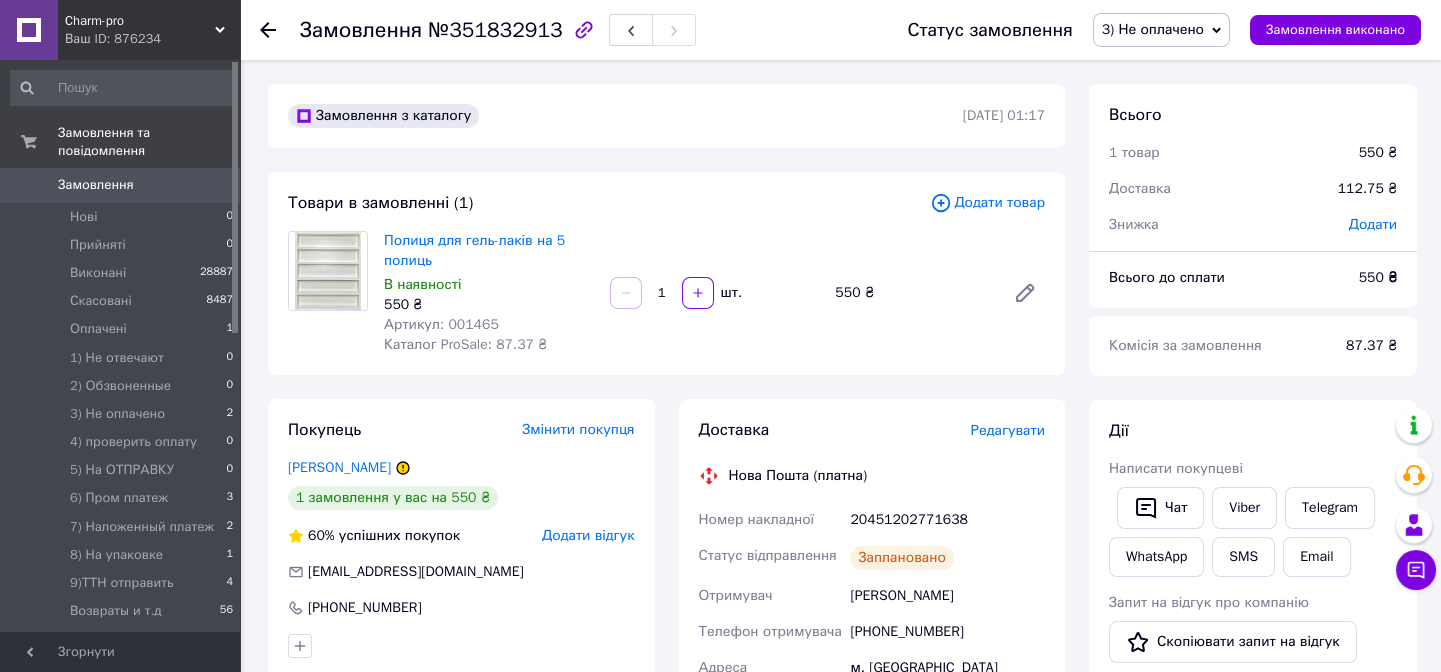 click on "Замовлення" at bounding box center [96, 185] 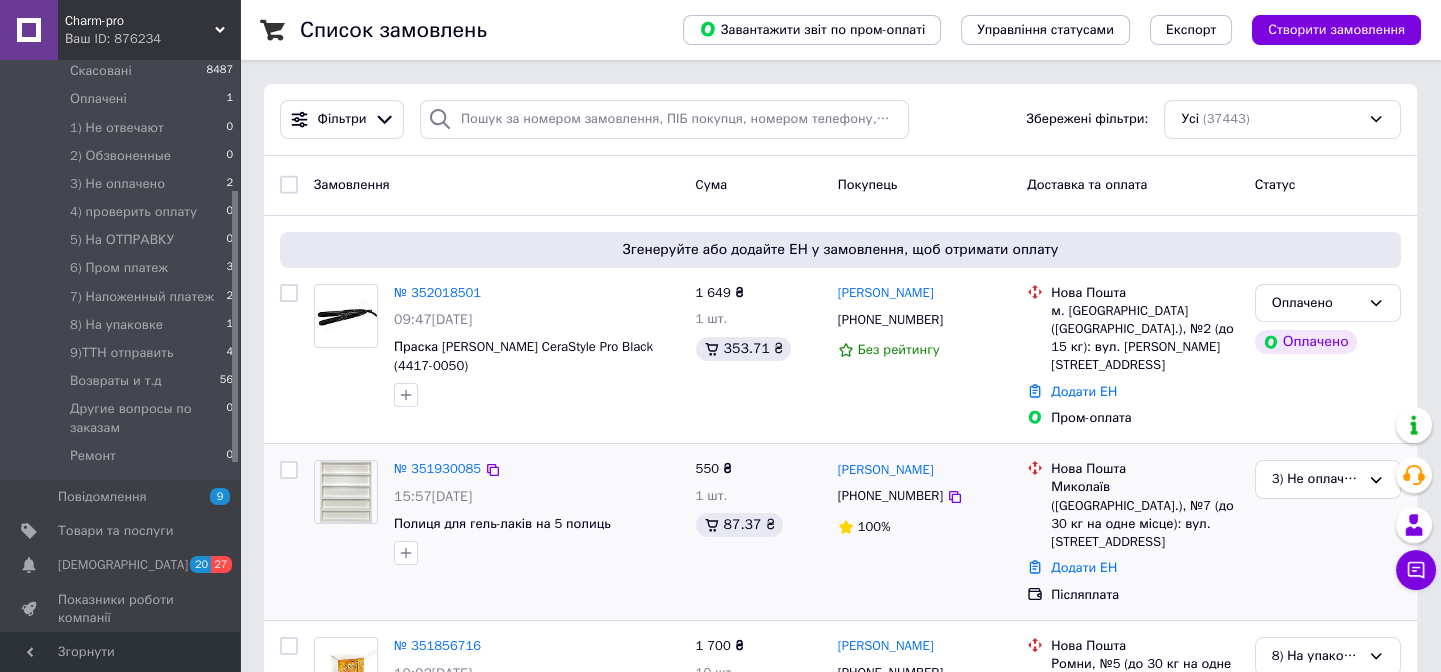 scroll, scrollTop: 272, scrollLeft: 0, axis: vertical 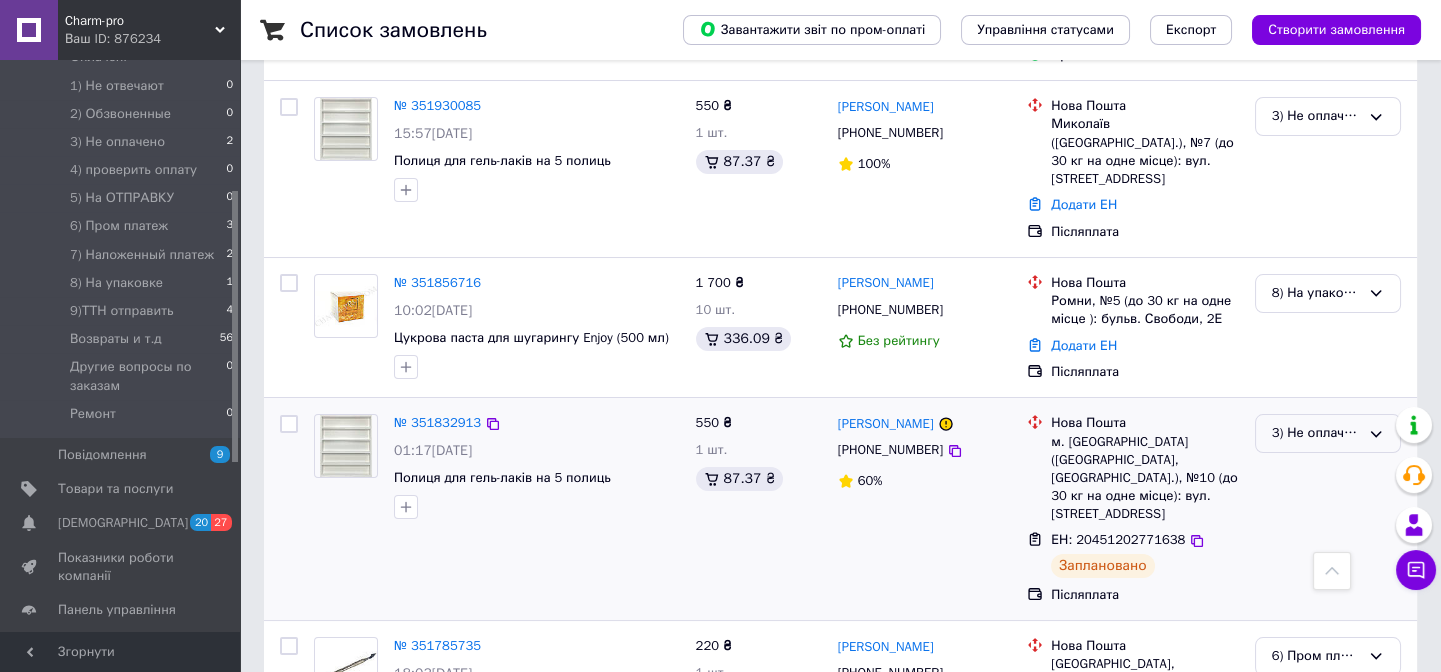 click 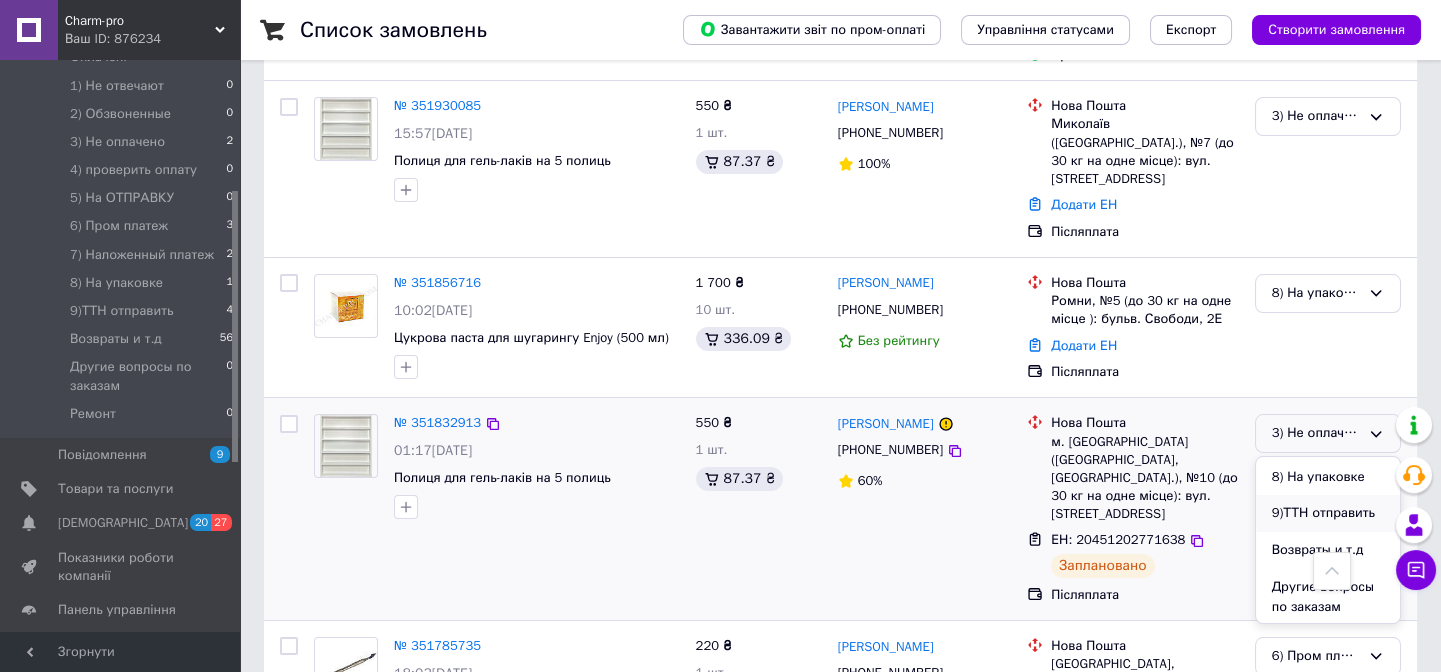scroll, scrollTop: 444, scrollLeft: 0, axis: vertical 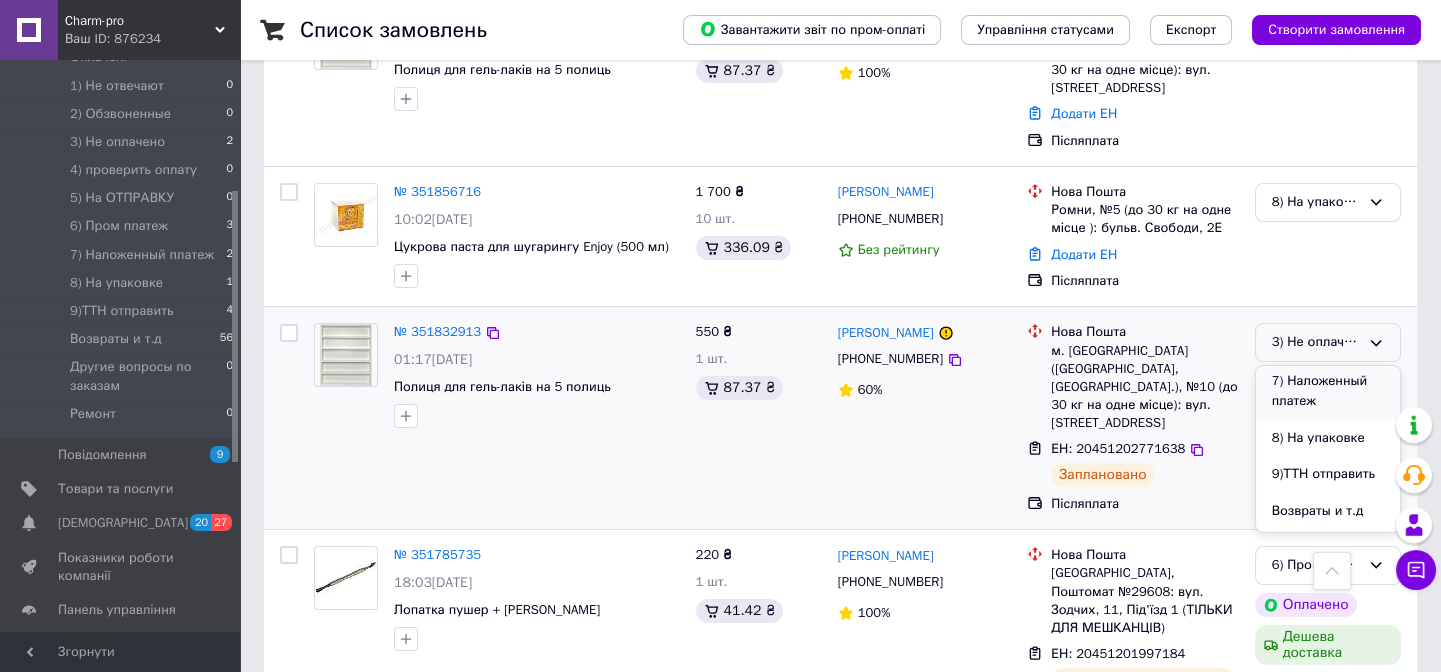click on "7) Наложенный платеж" at bounding box center [1328, 391] 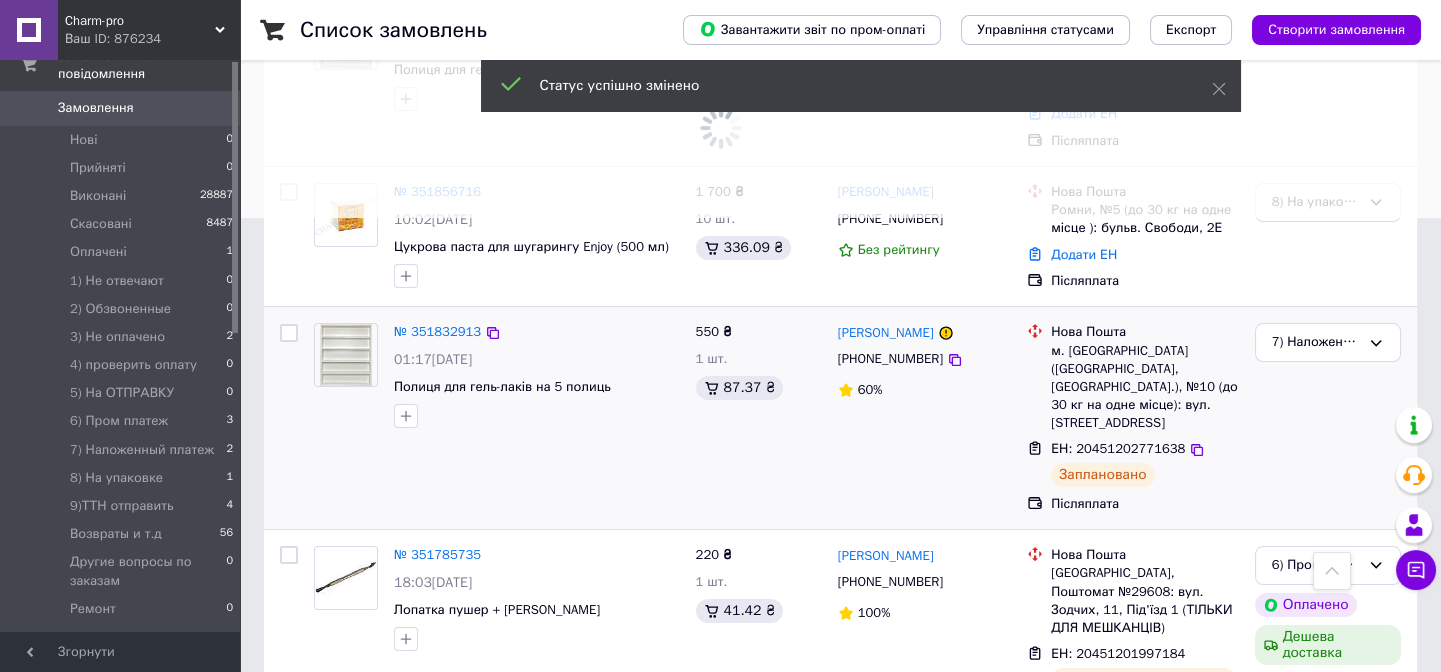 scroll, scrollTop: 0, scrollLeft: 0, axis: both 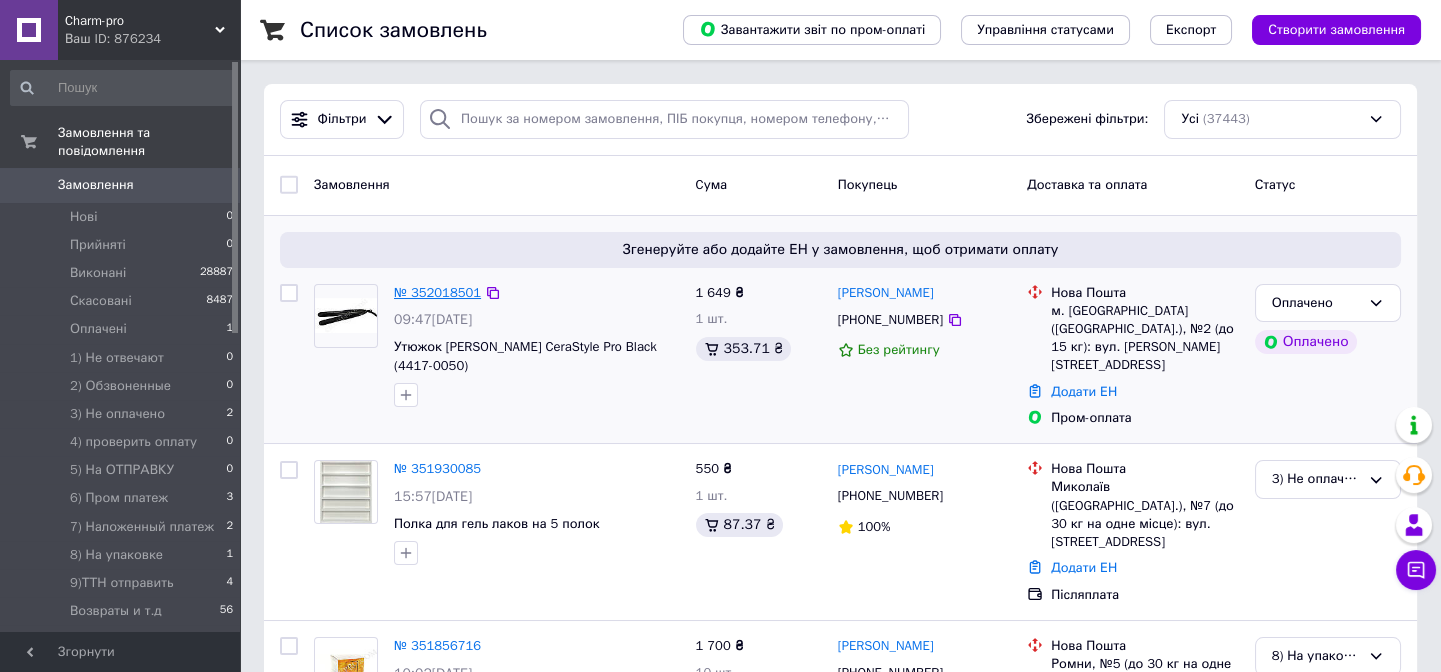 click on "№ 352018501" at bounding box center [437, 292] 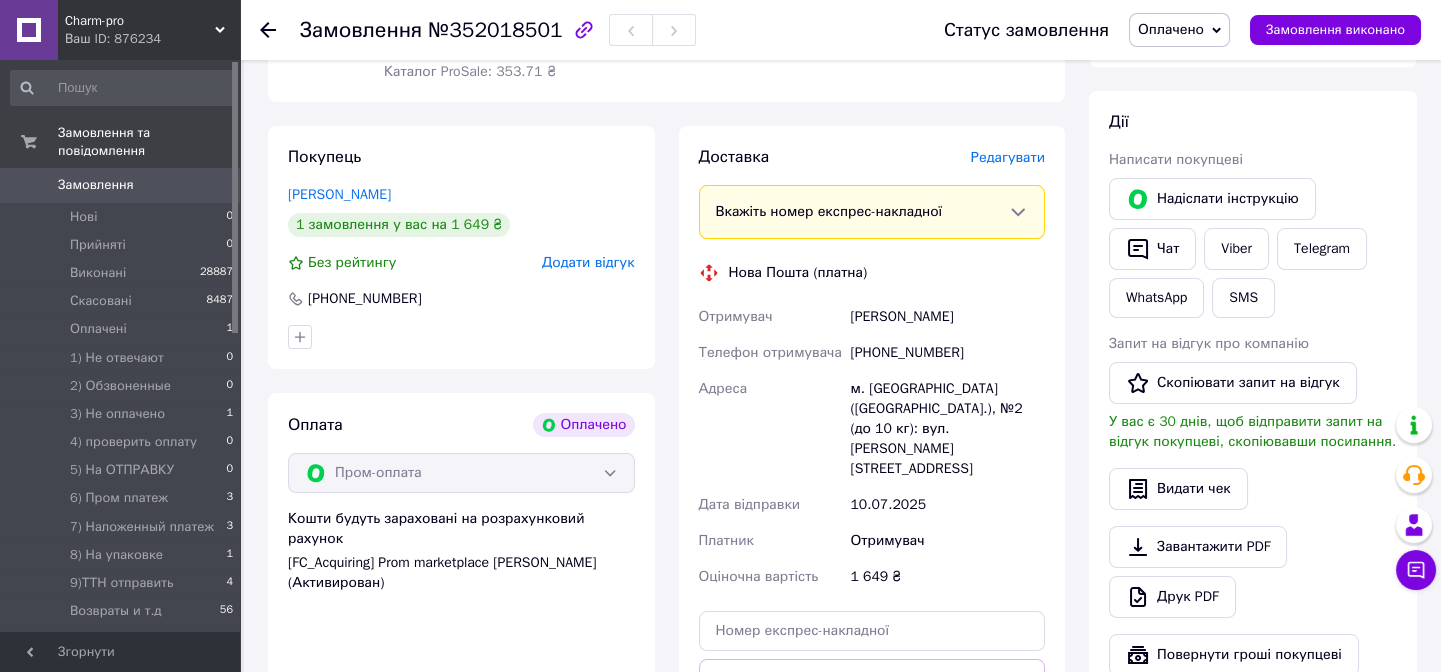 scroll, scrollTop: 363, scrollLeft: 0, axis: vertical 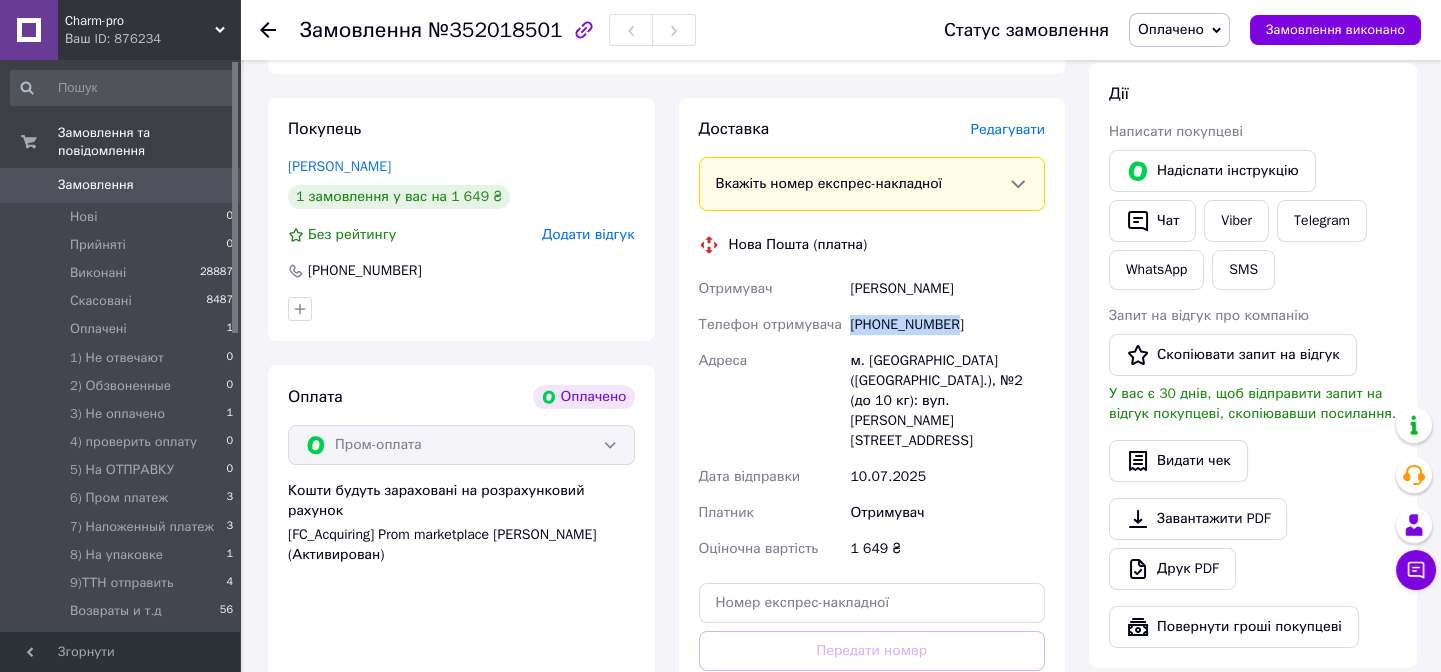drag, startPoint x: 847, startPoint y: 324, endPoint x: 973, endPoint y: 324, distance: 126 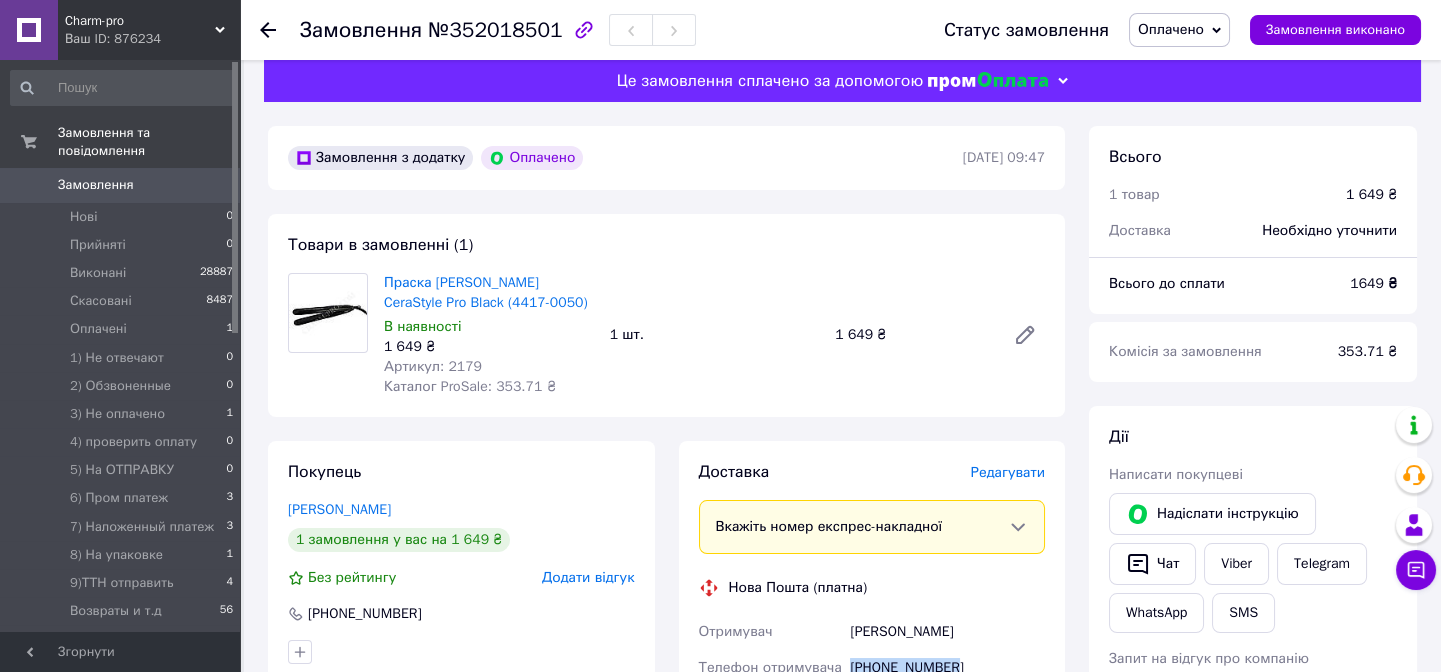 scroll, scrollTop: 0, scrollLeft: 0, axis: both 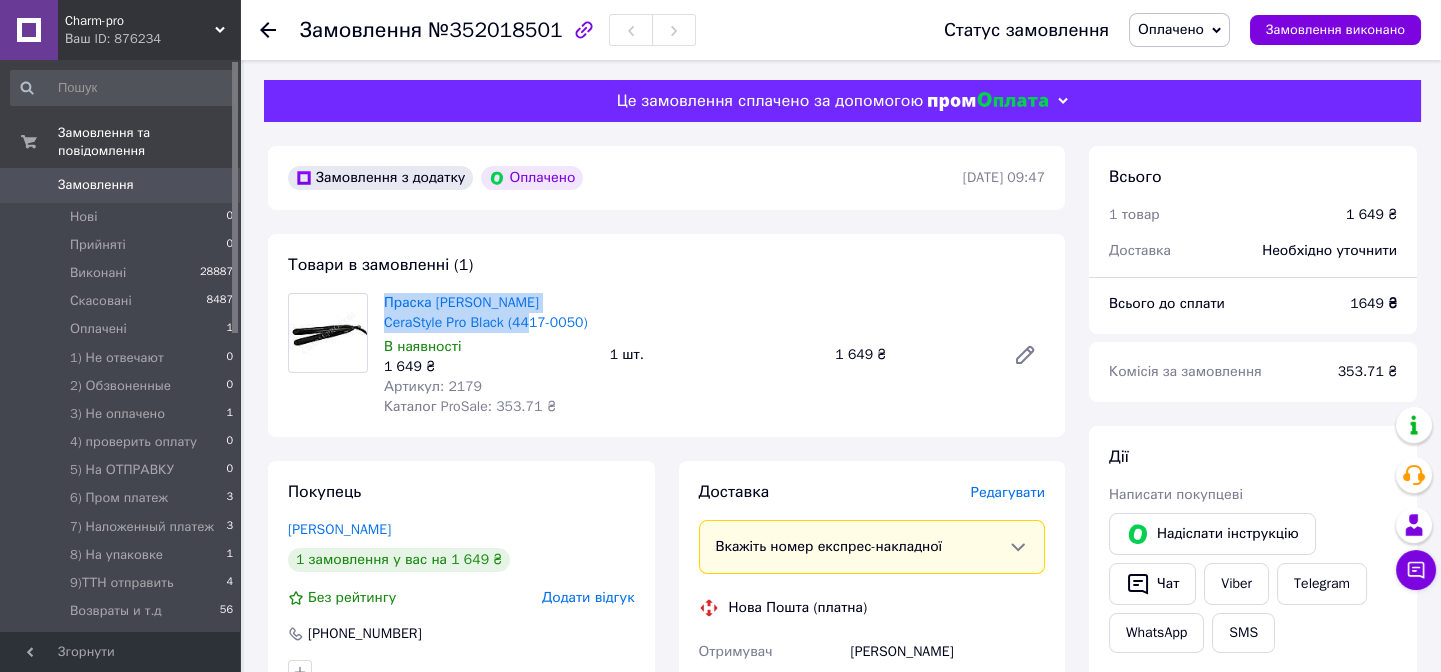 drag, startPoint x: 380, startPoint y: 297, endPoint x: 553, endPoint y: 333, distance: 176.70596 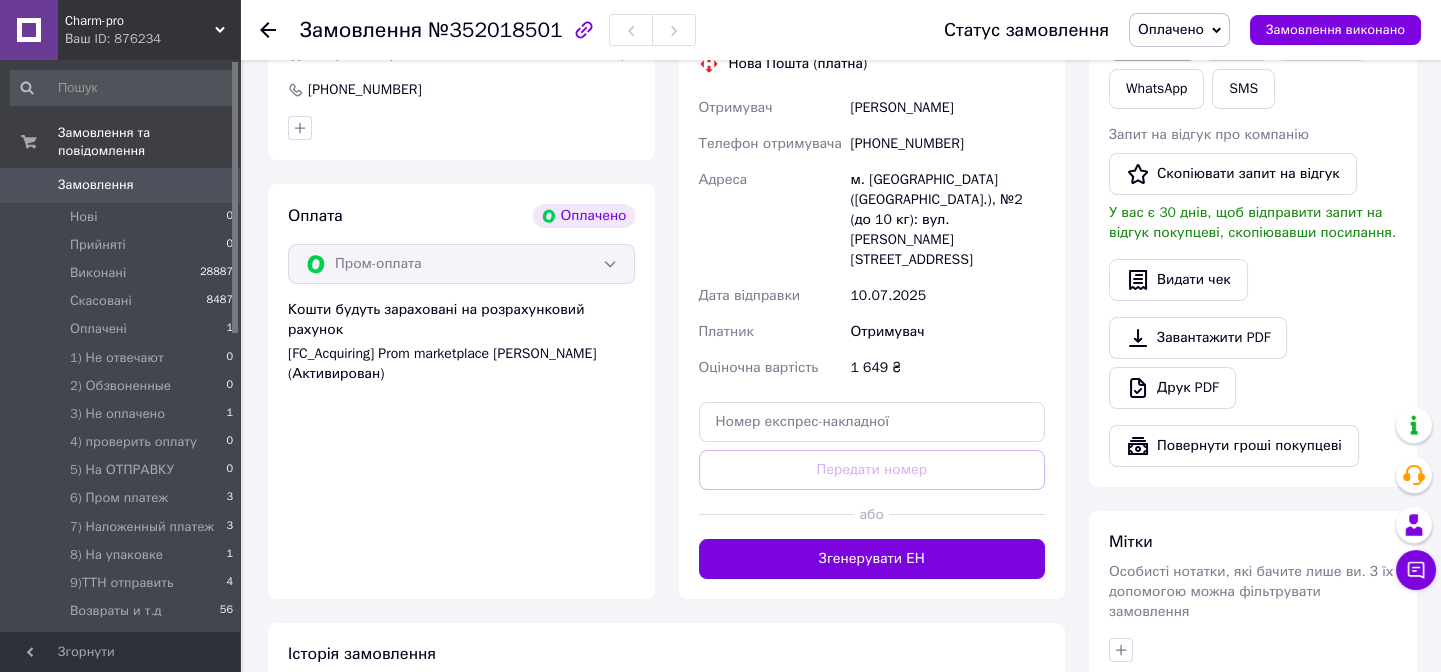 scroll, scrollTop: 545, scrollLeft: 0, axis: vertical 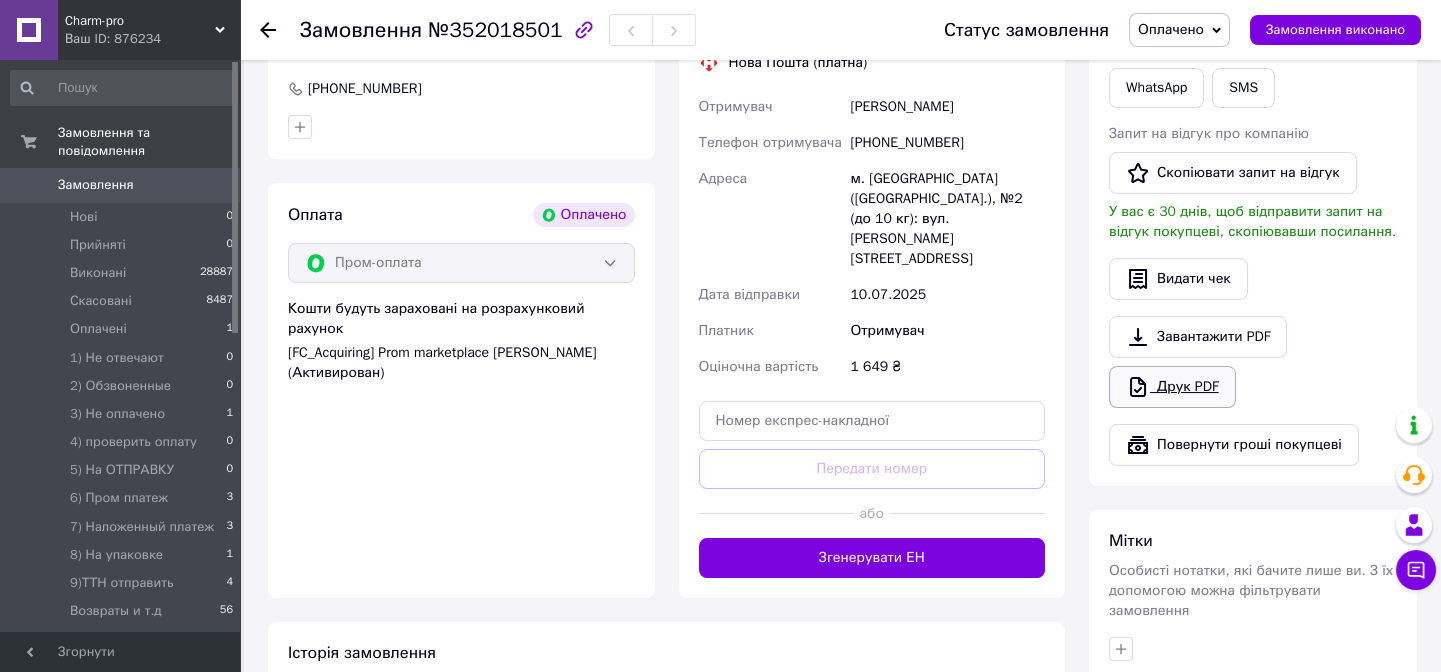 click on "Друк PDF" at bounding box center (1172, 387) 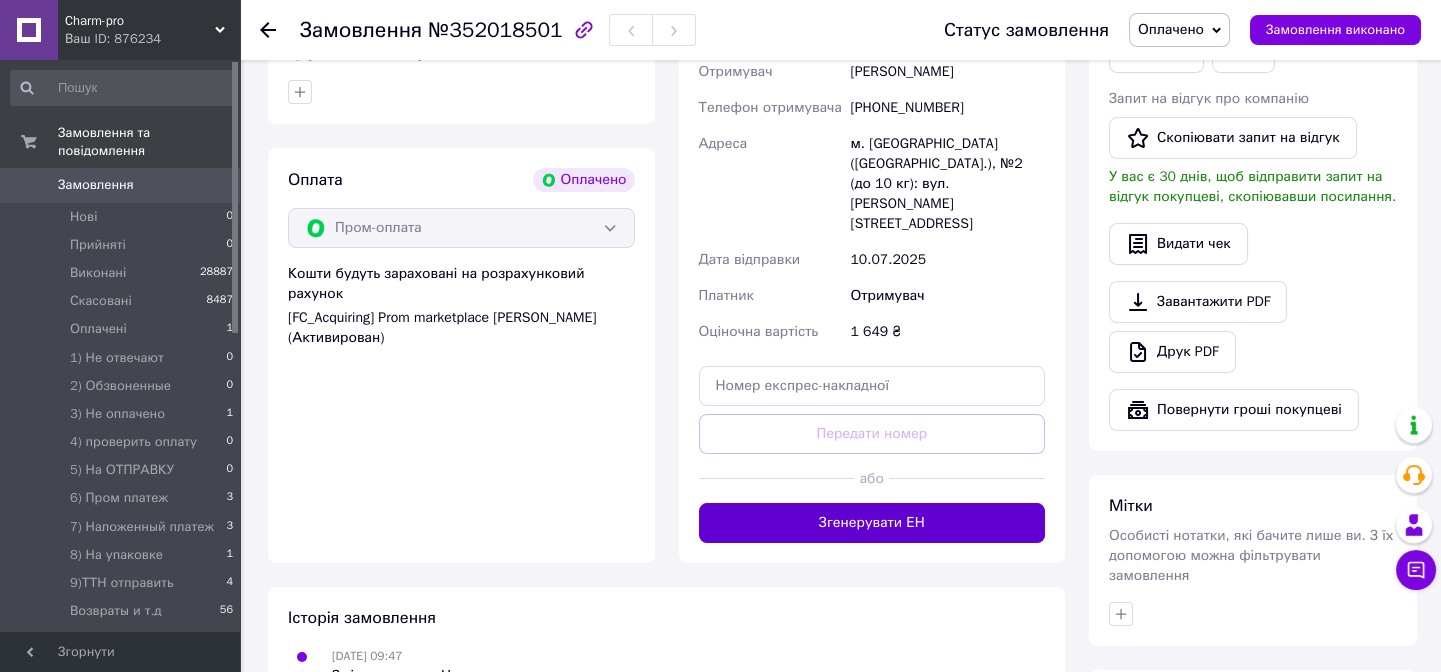 scroll, scrollTop: 636, scrollLeft: 0, axis: vertical 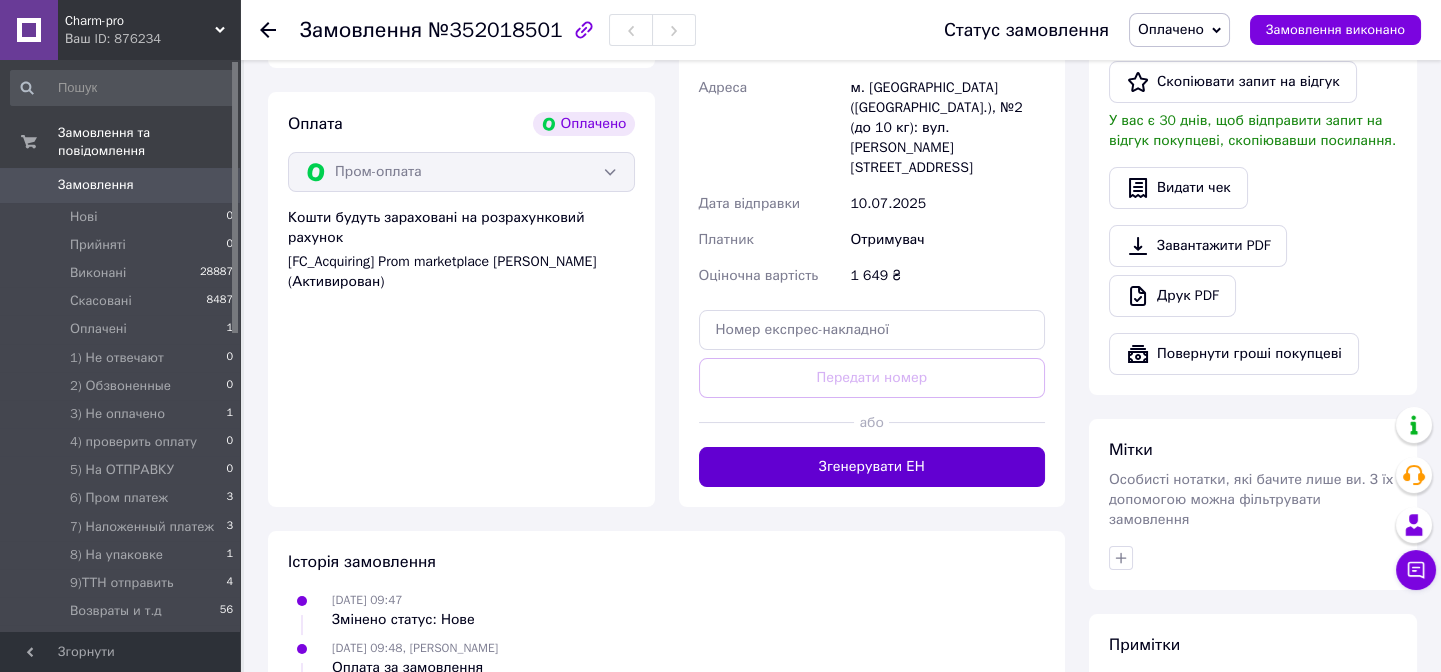 click on "Згенерувати ЕН" at bounding box center [872, 467] 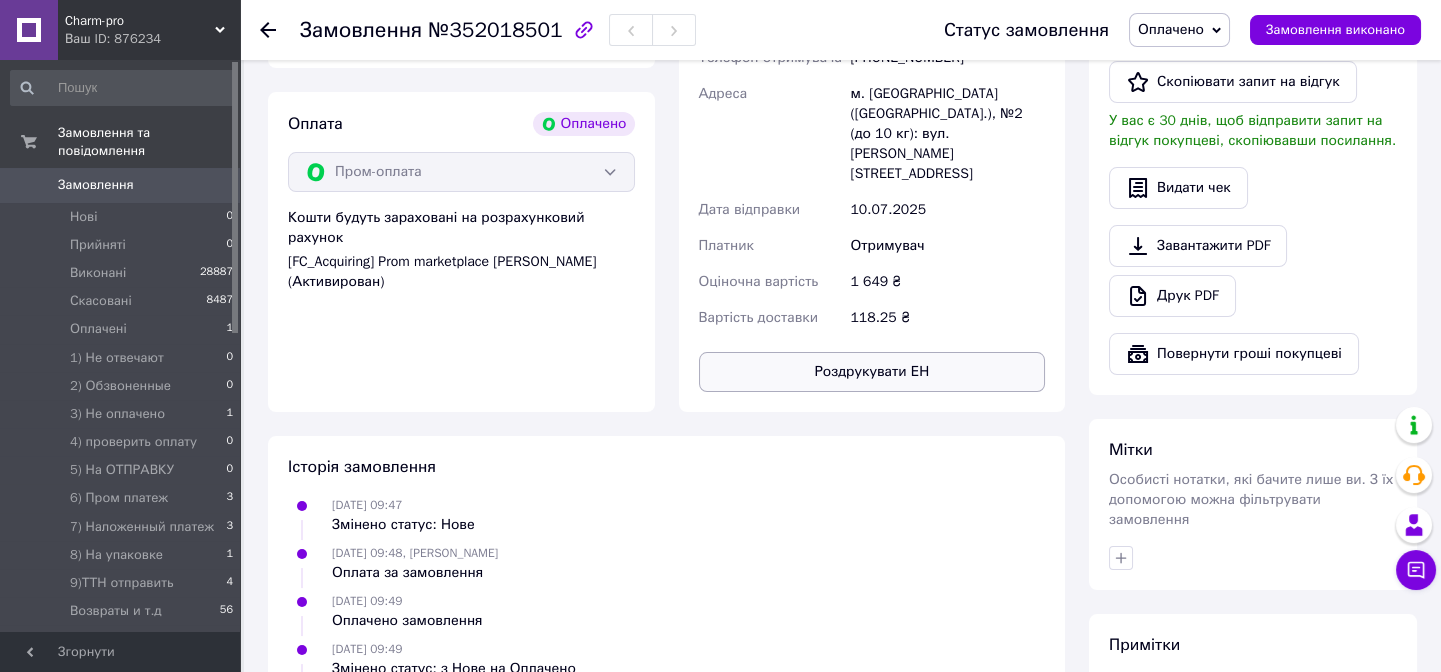 click on "Роздрукувати ЕН" at bounding box center (872, 372) 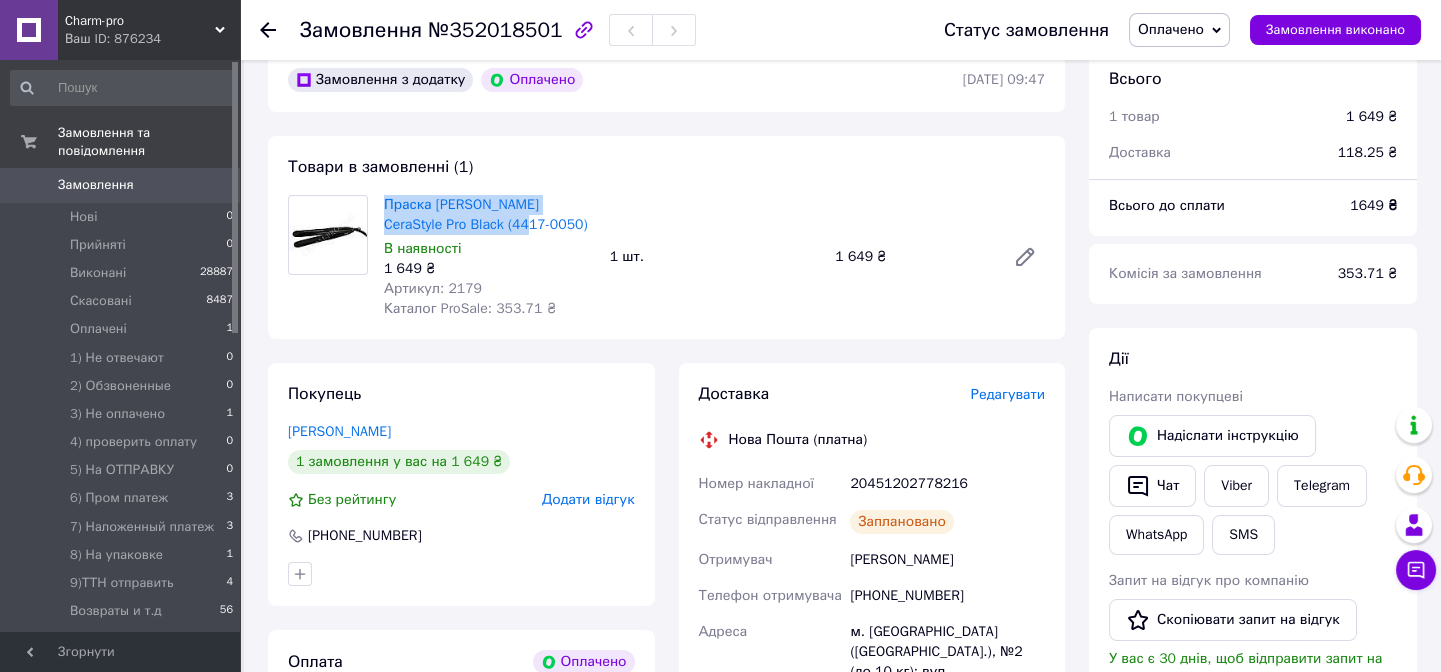 scroll, scrollTop: 0, scrollLeft: 0, axis: both 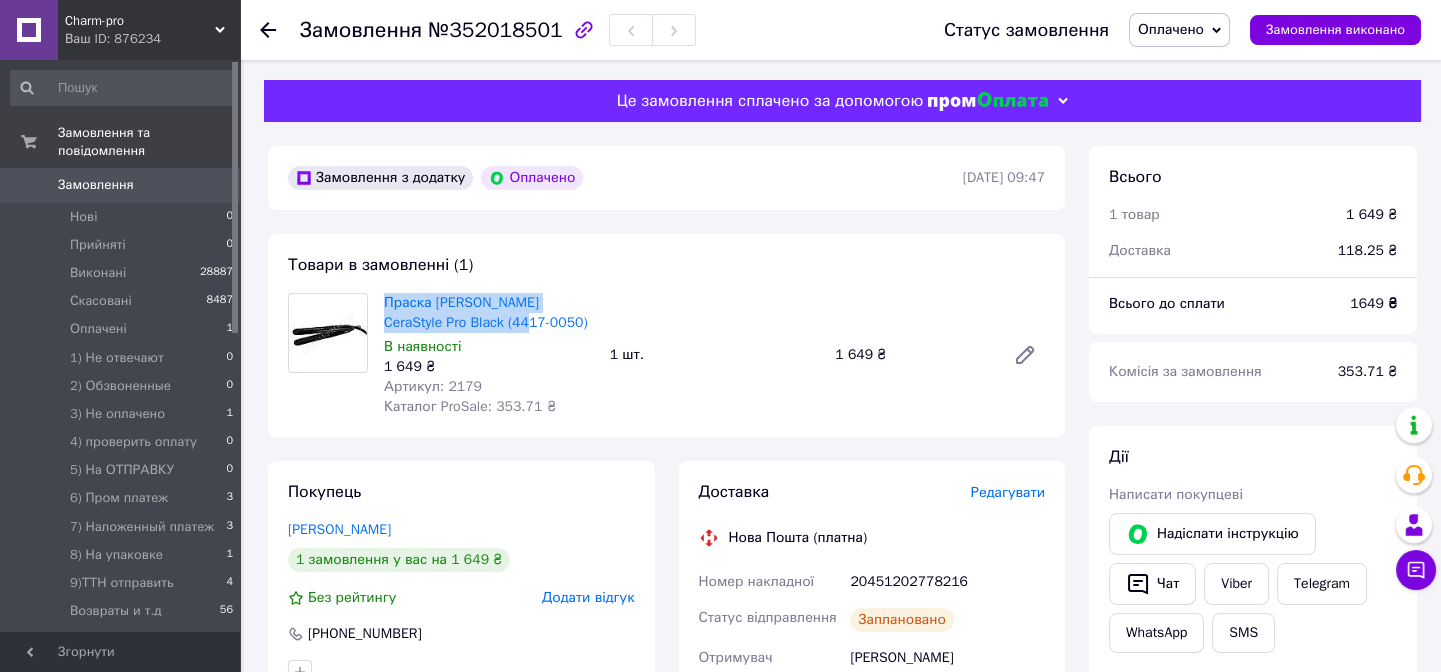 click on "Замовлення" at bounding box center [96, 185] 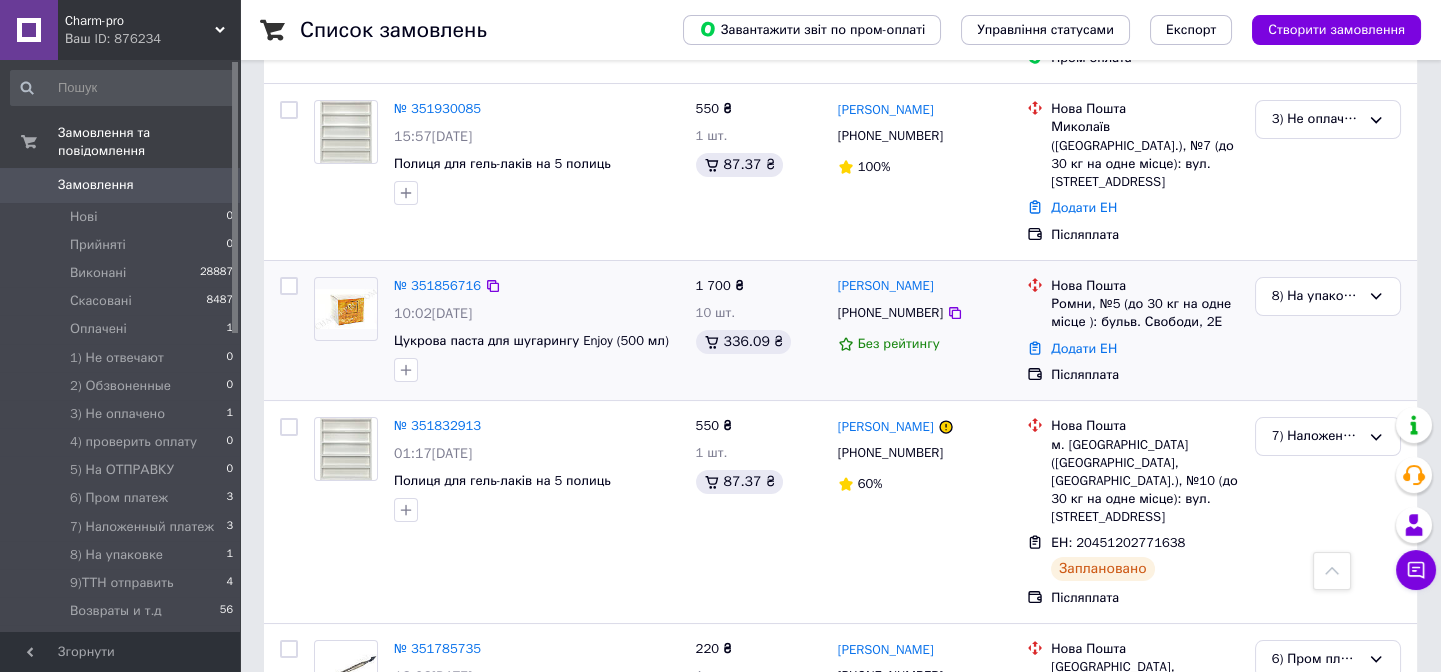 scroll, scrollTop: 363, scrollLeft: 0, axis: vertical 